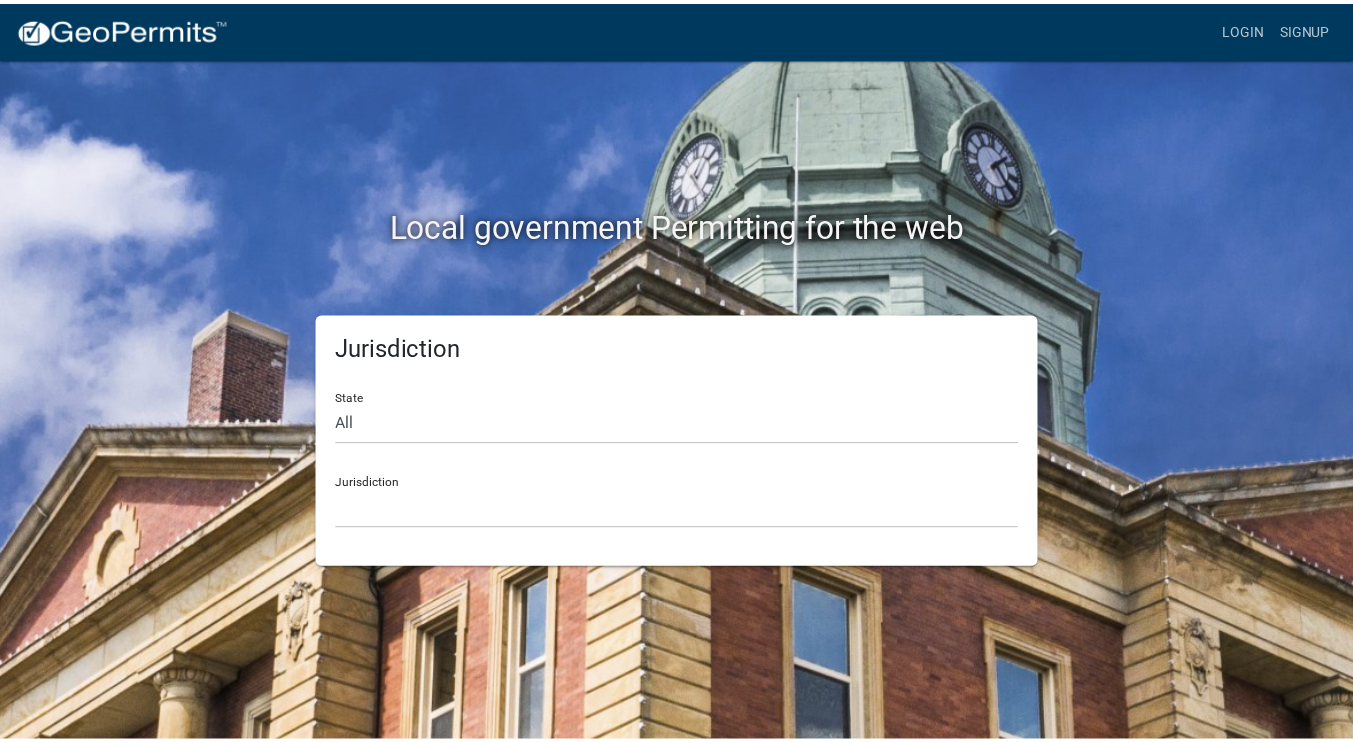 scroll, scrollTop: 0, scrollLeft: 0, axis: both 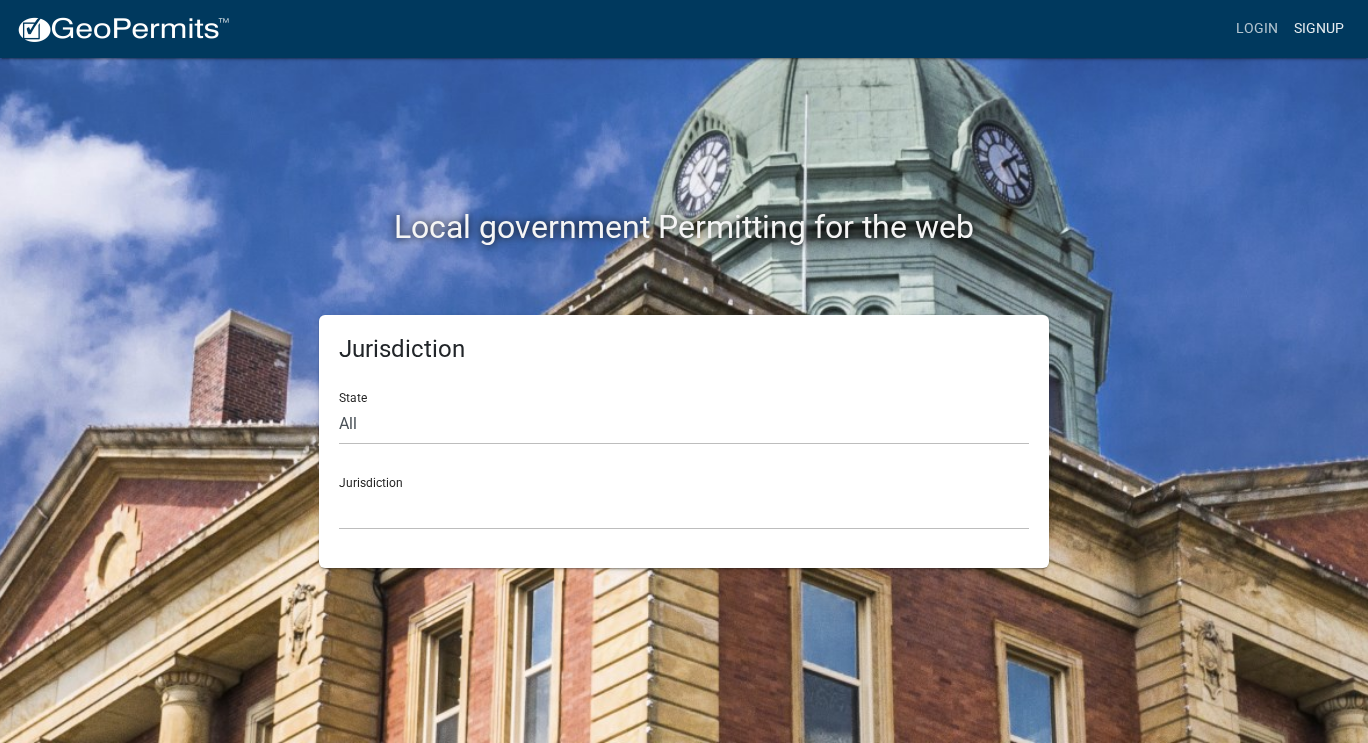 click on "Signup" at bounding box center [1319, 29] 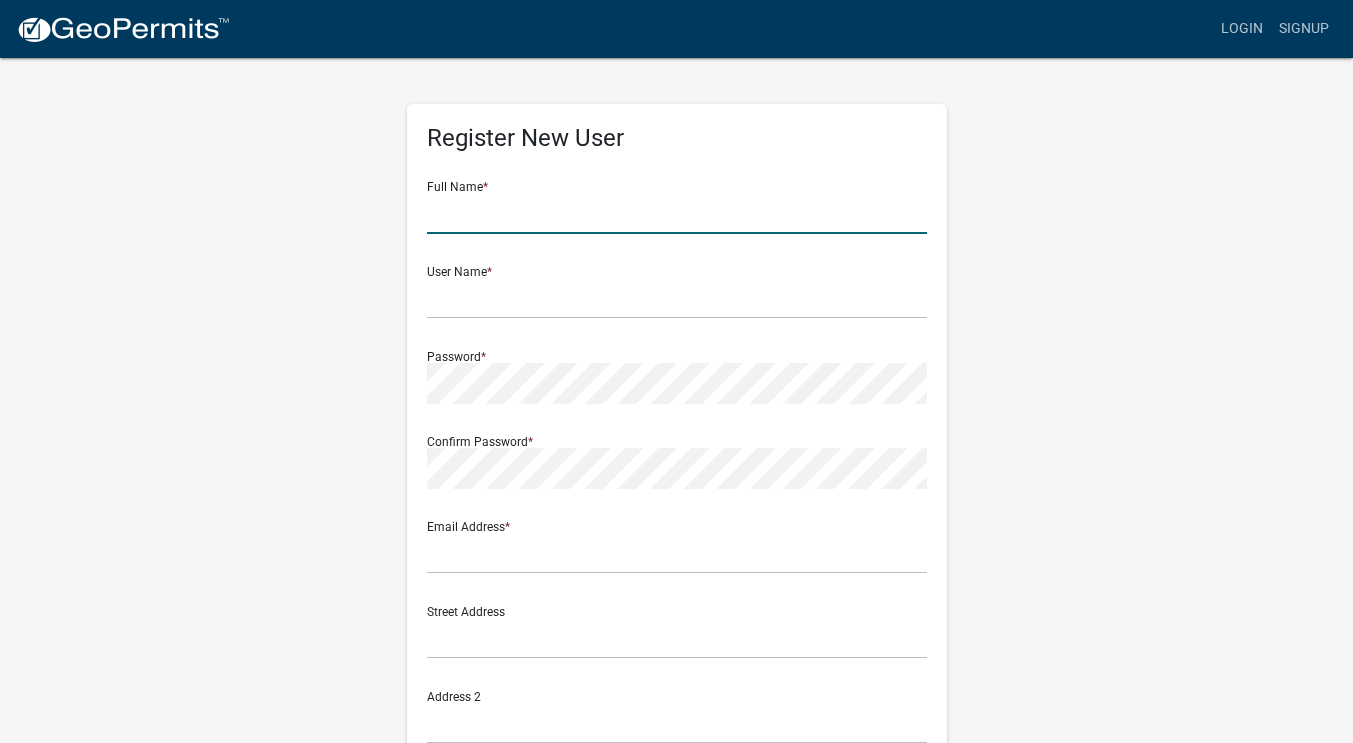 click 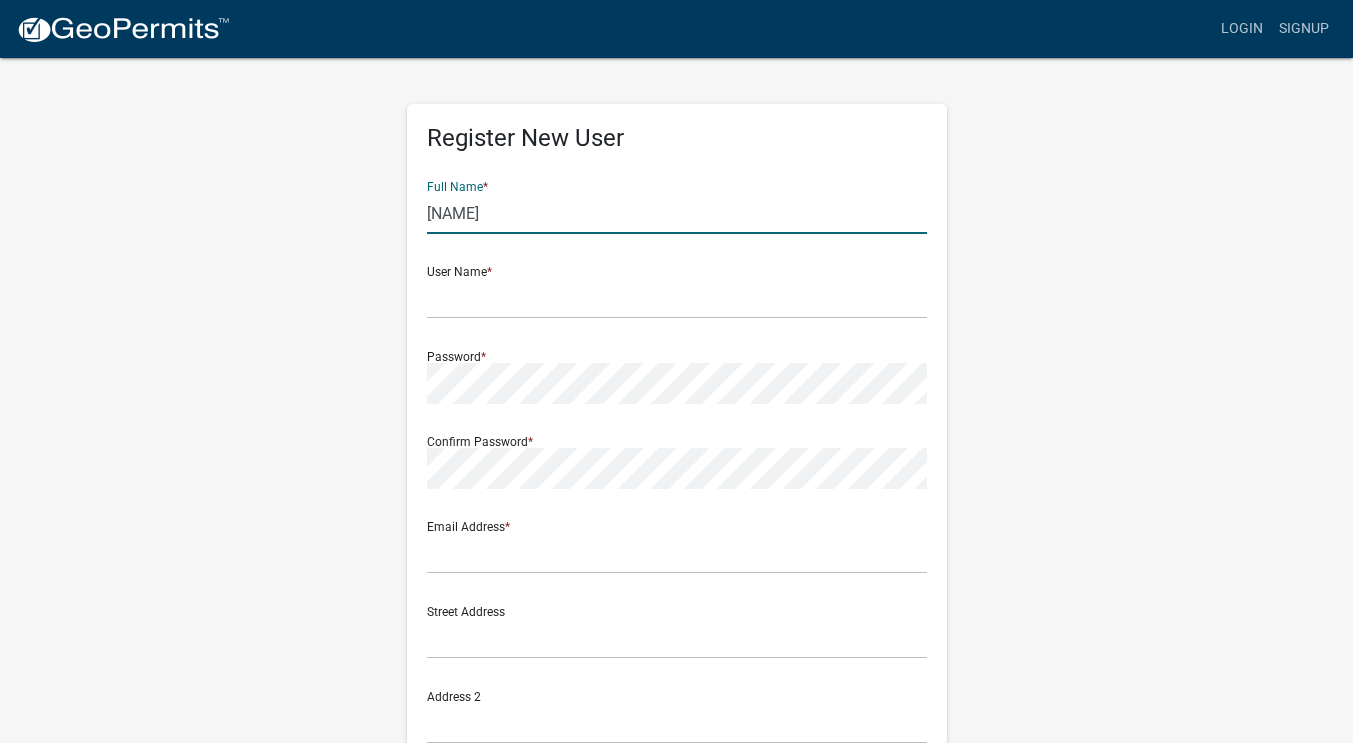type on "[NAME]" 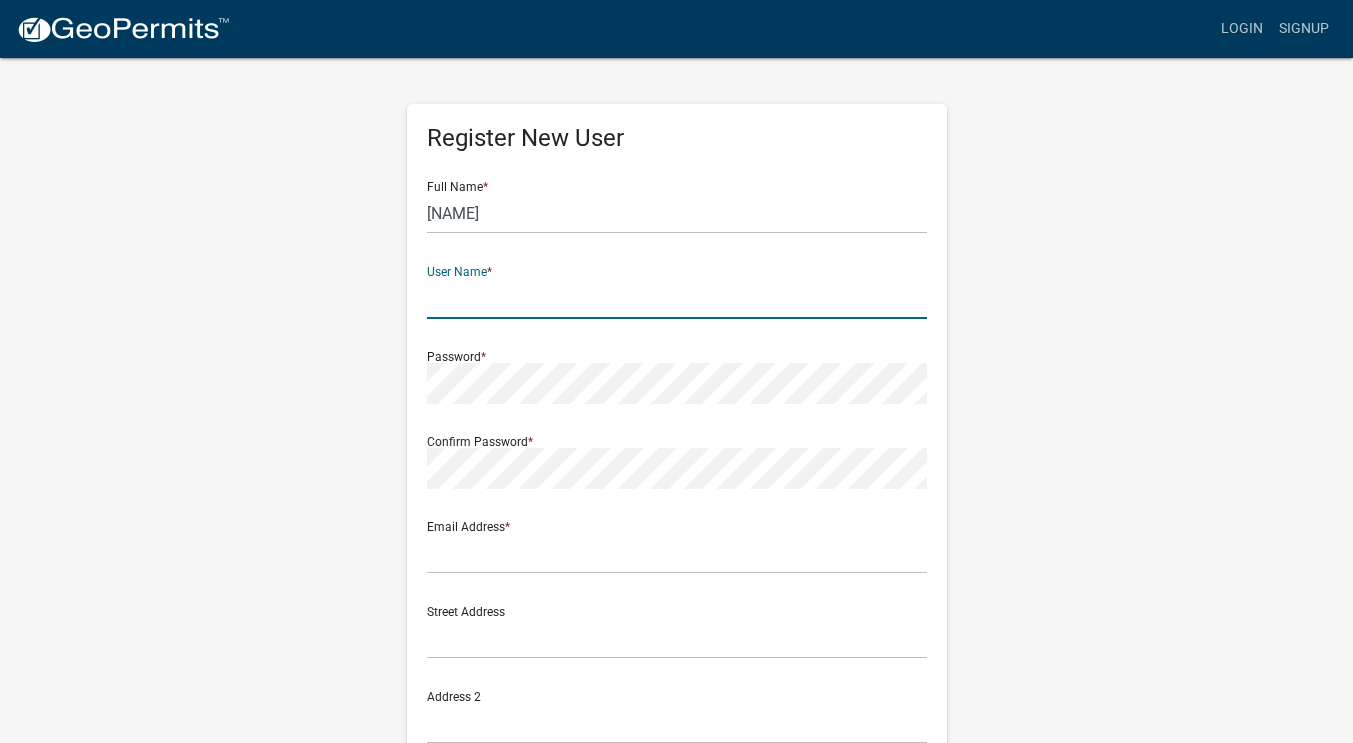 click 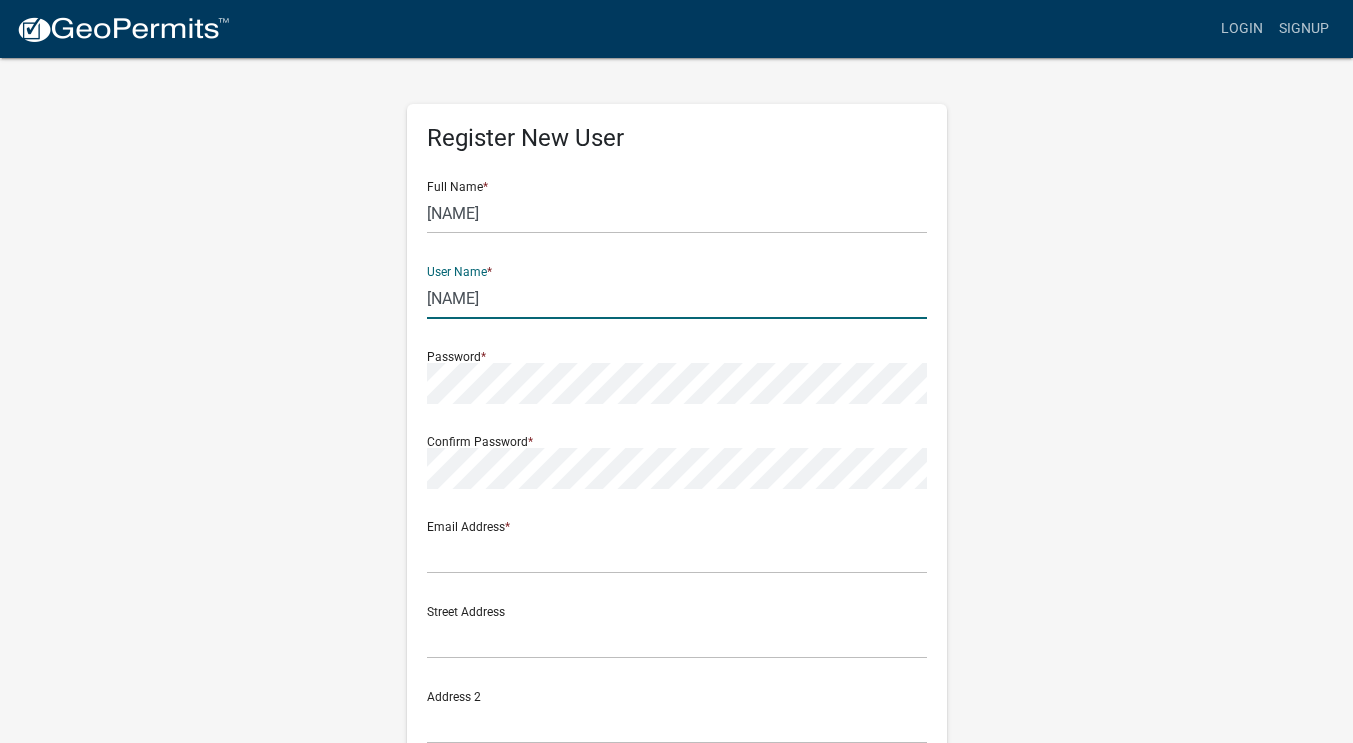 type on "[NAME]" 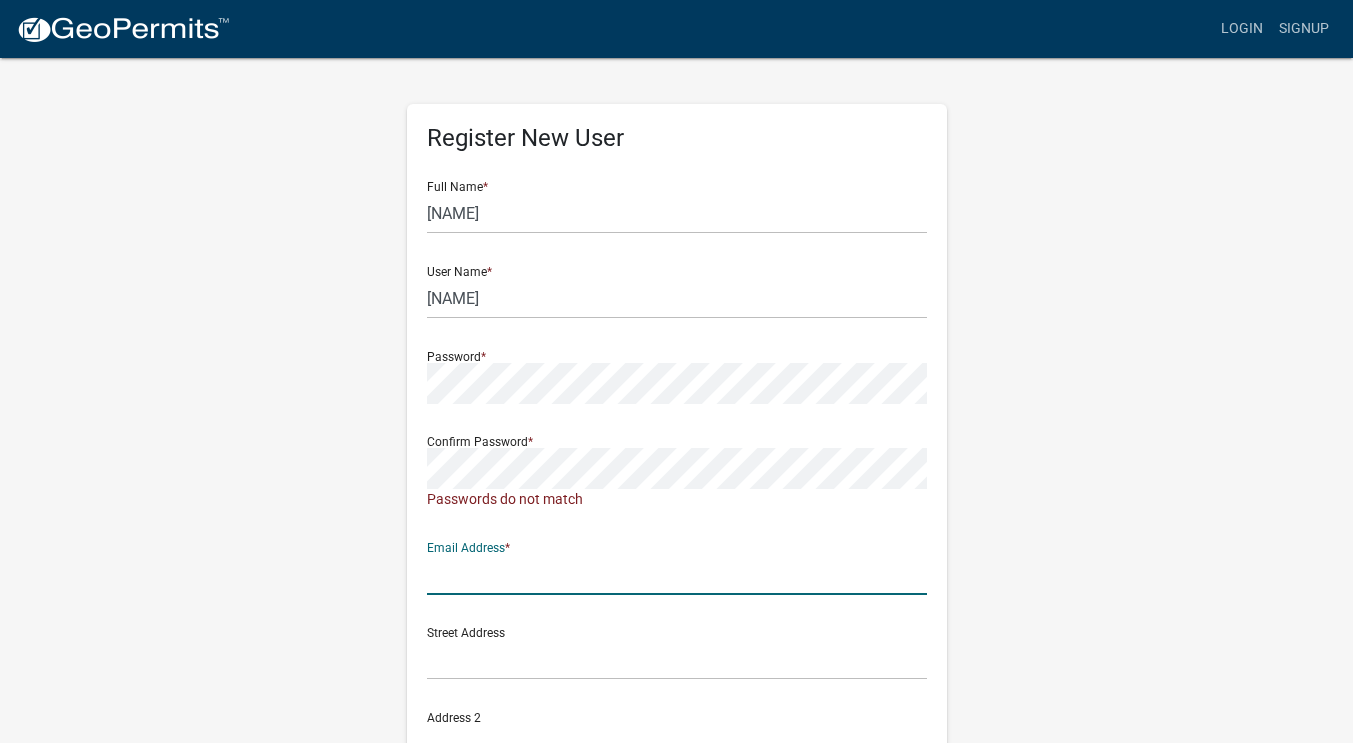 click 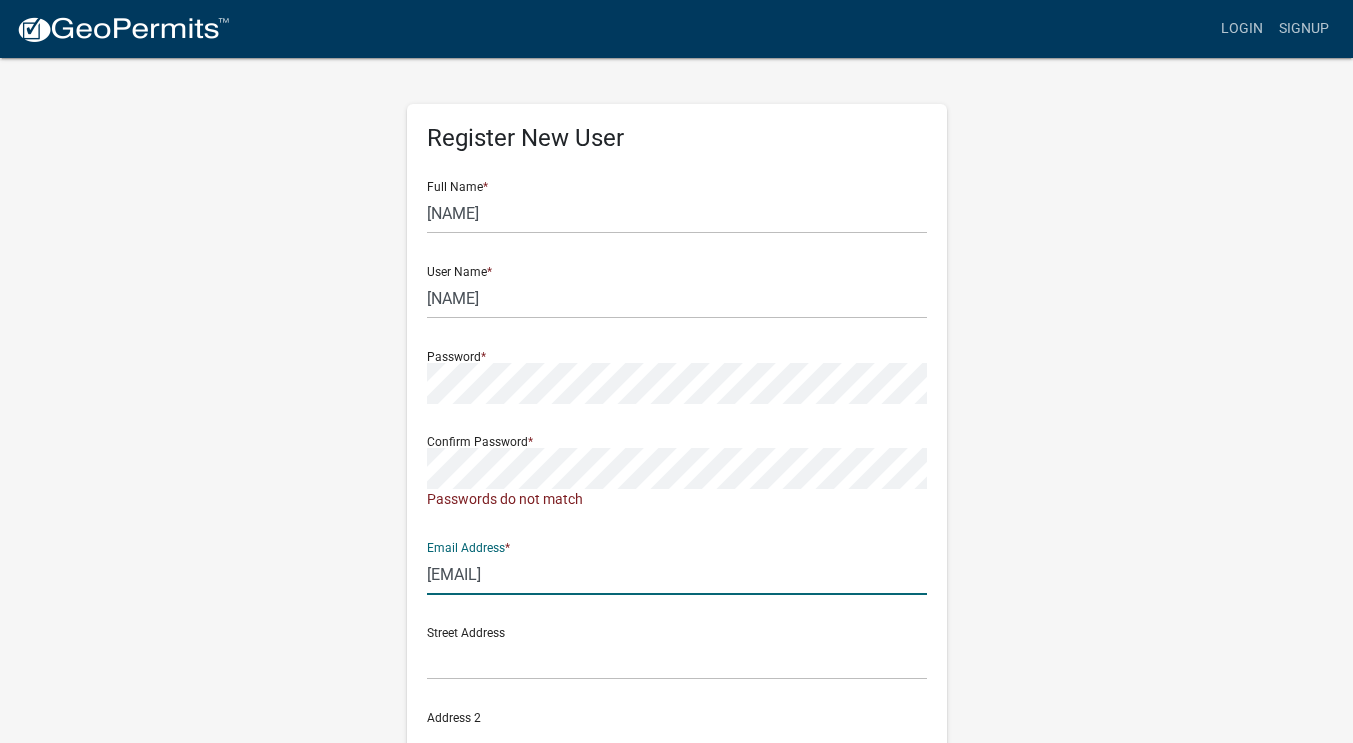 type on "[EMAIL]" 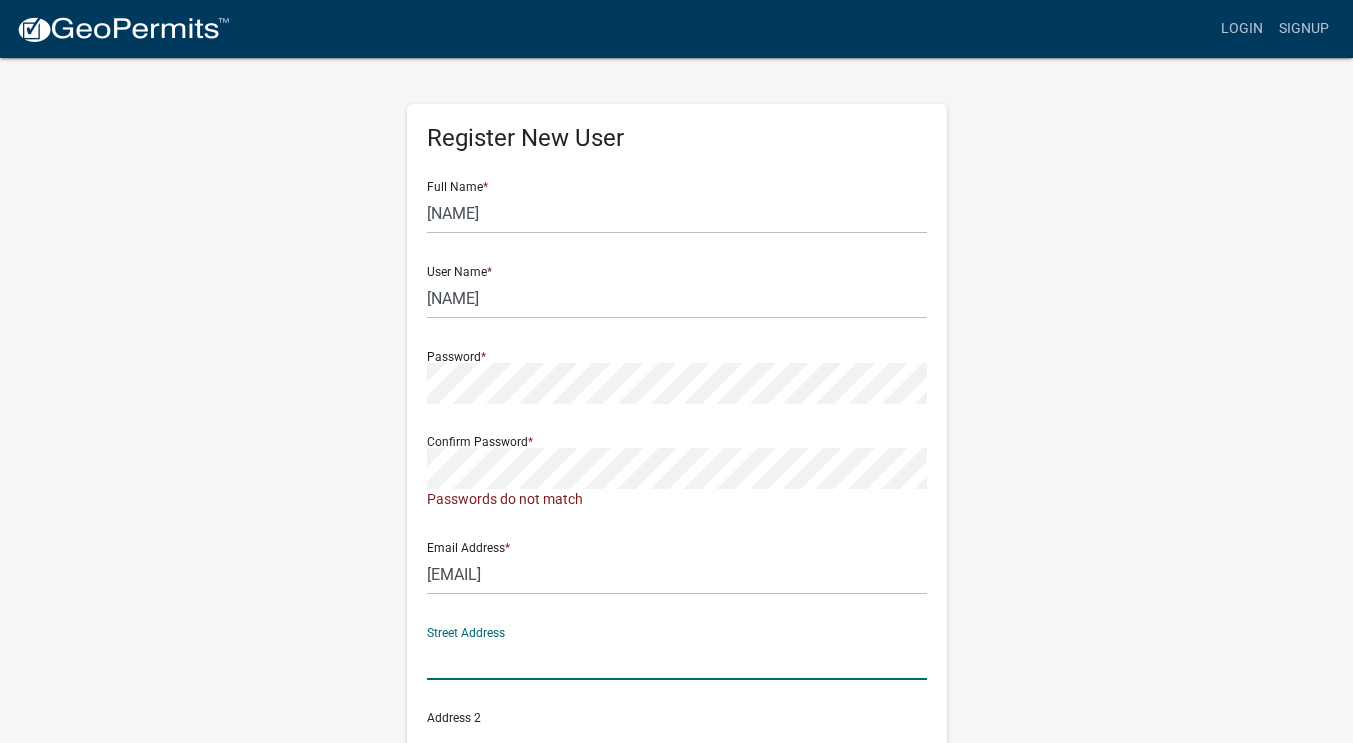 click 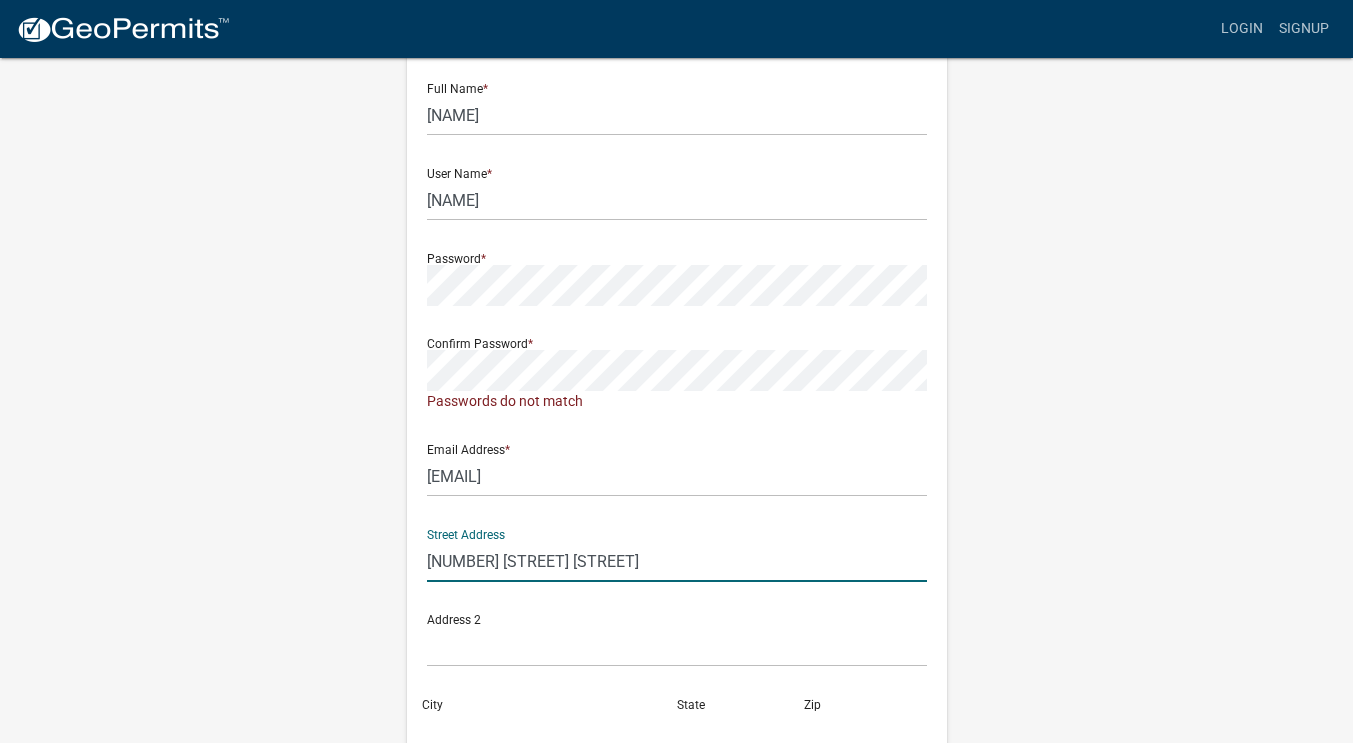 scroll, scrollTop: 200, scrollLeft: 0, axis: vertical 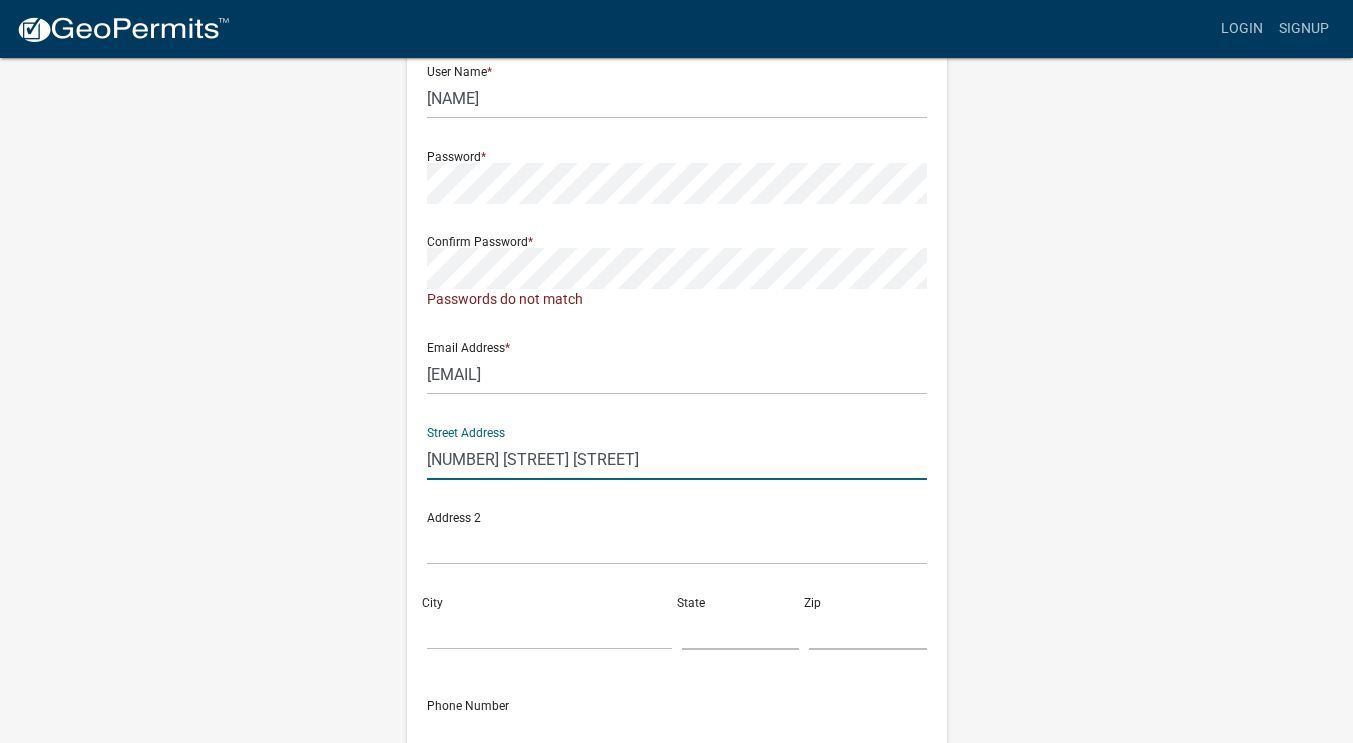 type on "[NUMBER] [STREET] [STREET]" 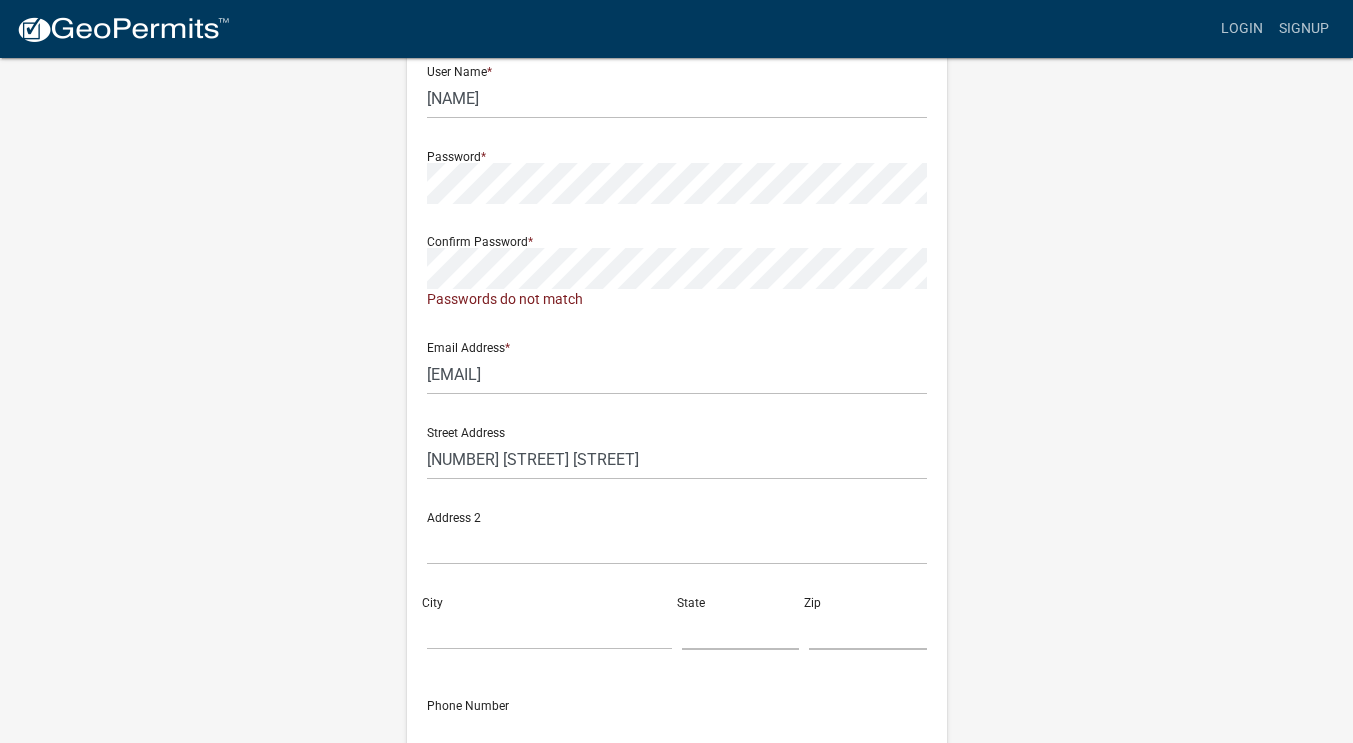 click on "City" 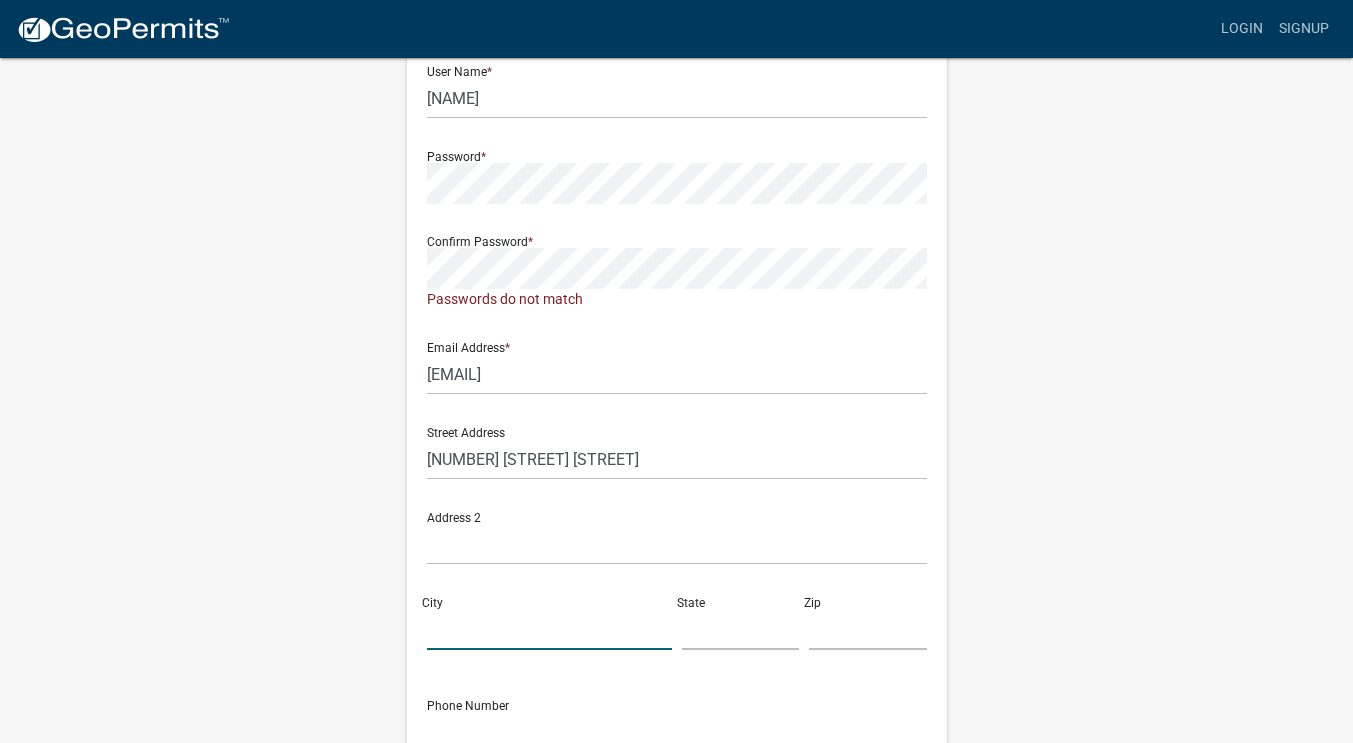 click on "City" at bounding box center (549, 629) 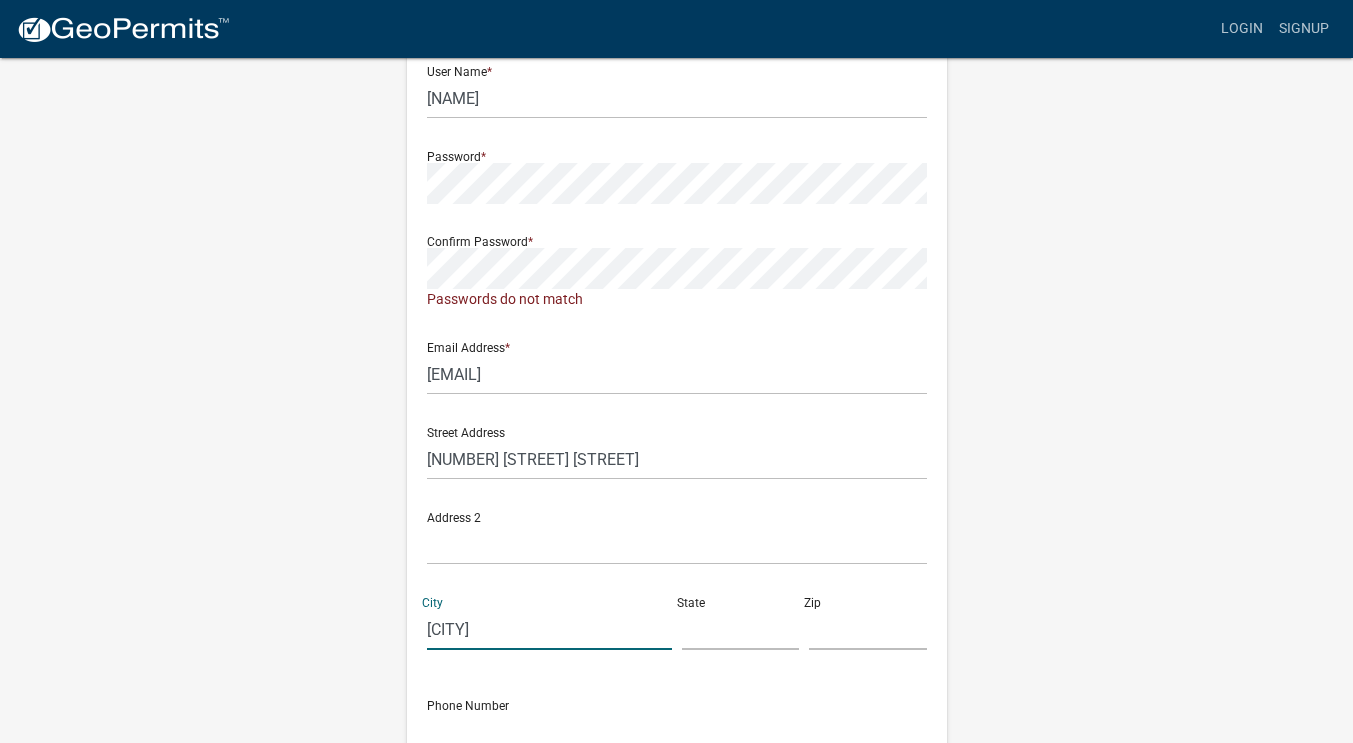 type on "[CITY]" 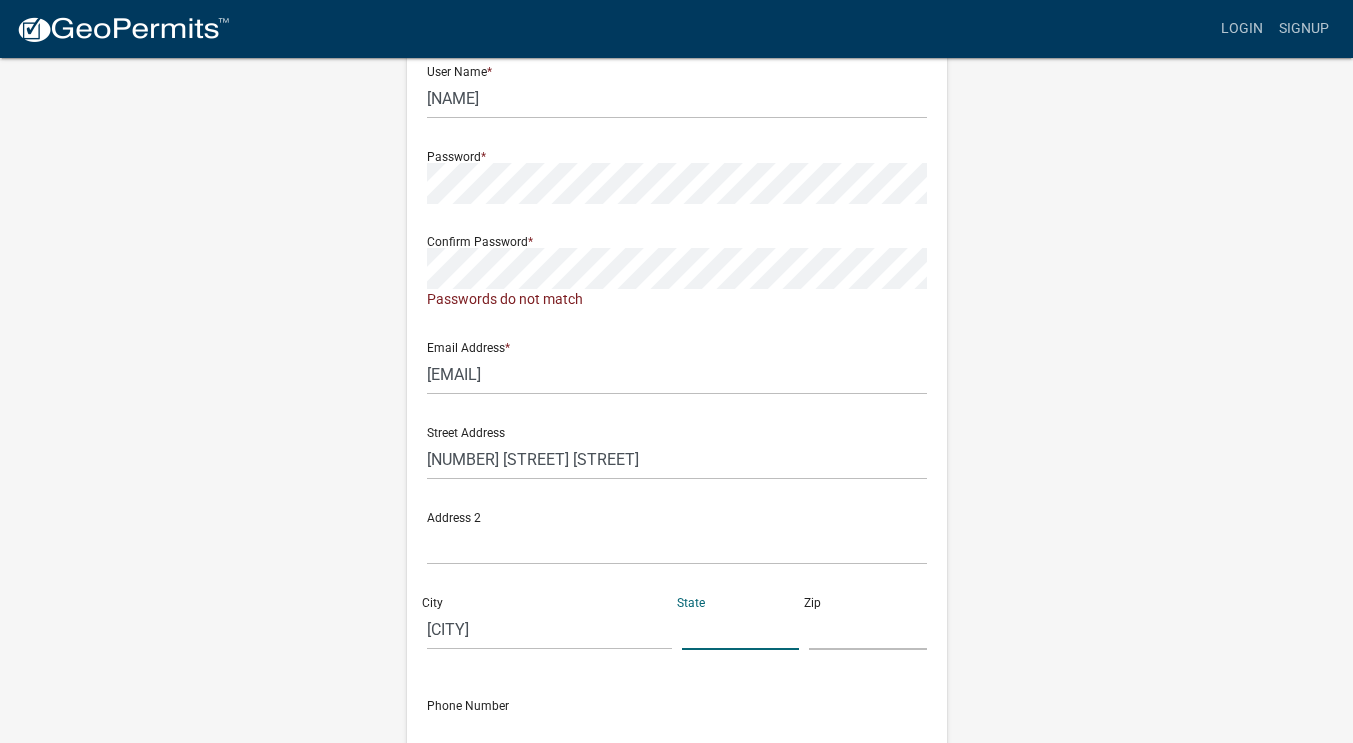 click 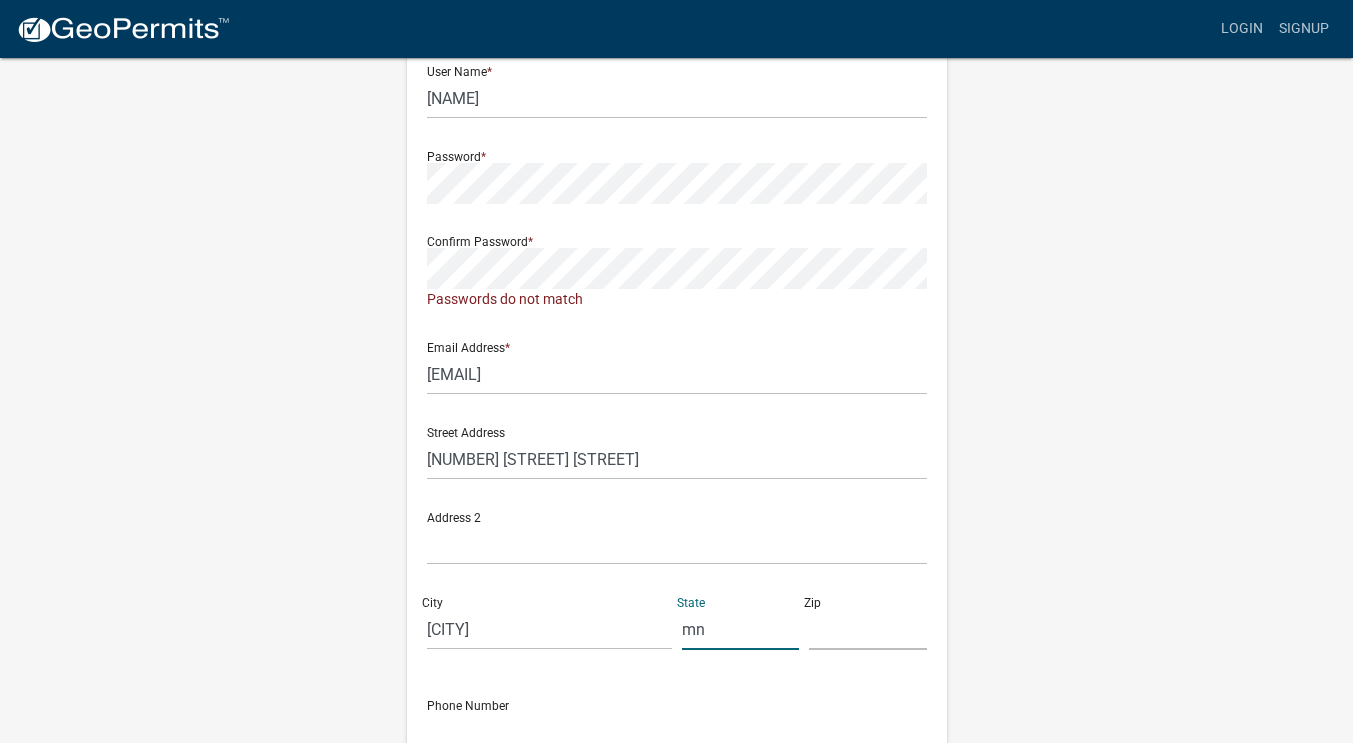 type on "mn" 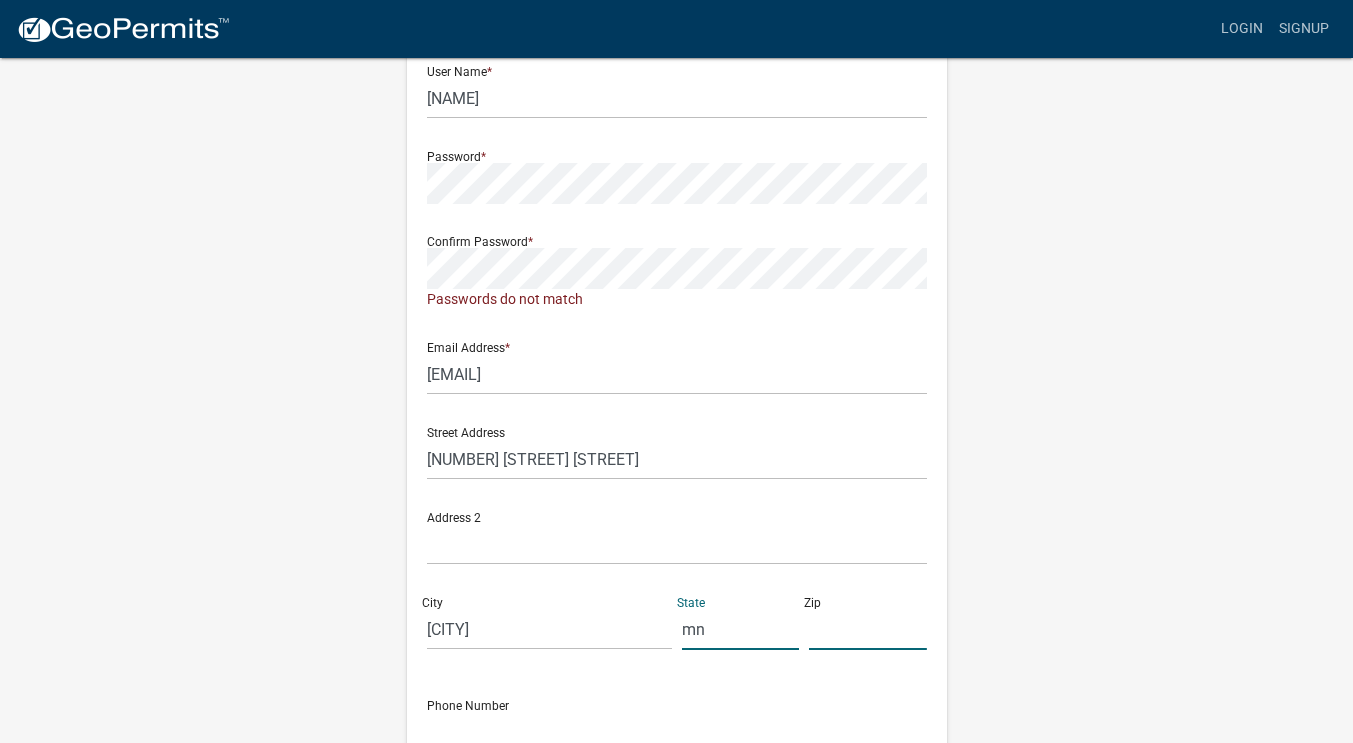 click 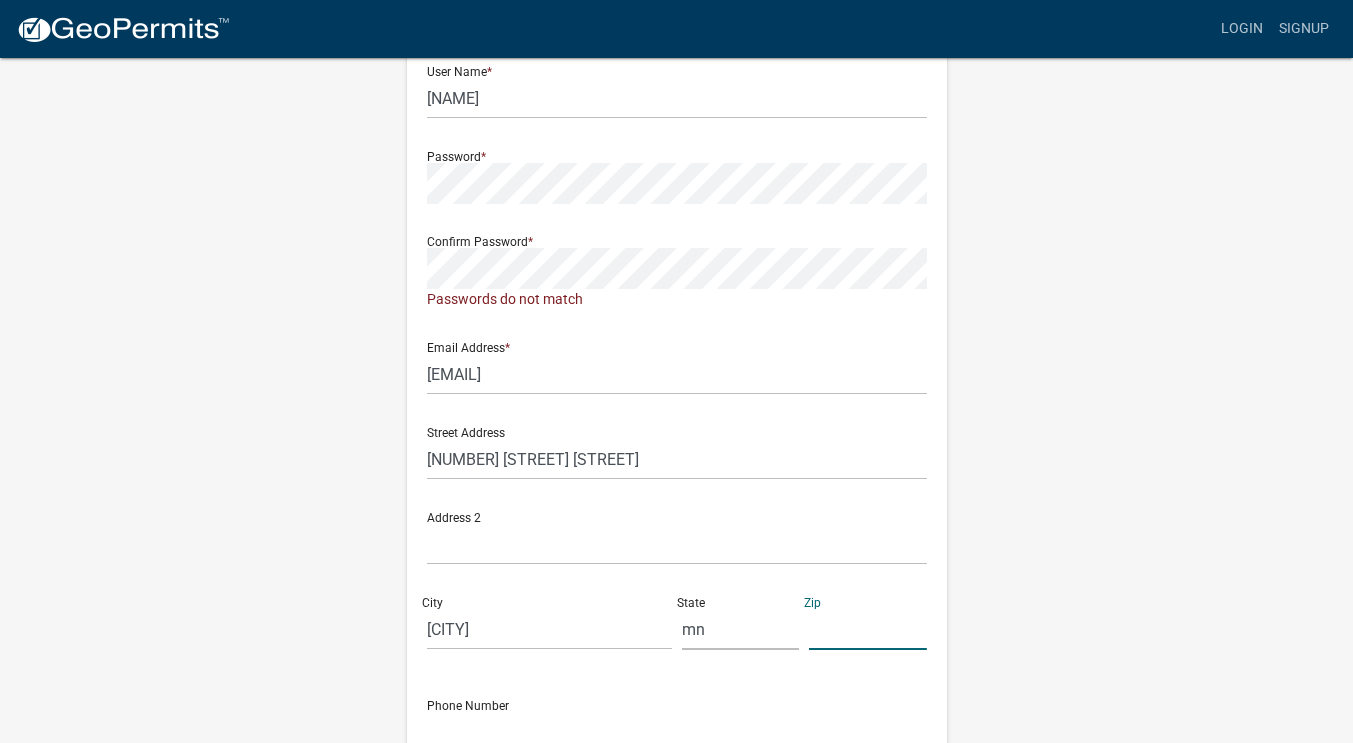type on "[PHONE]" 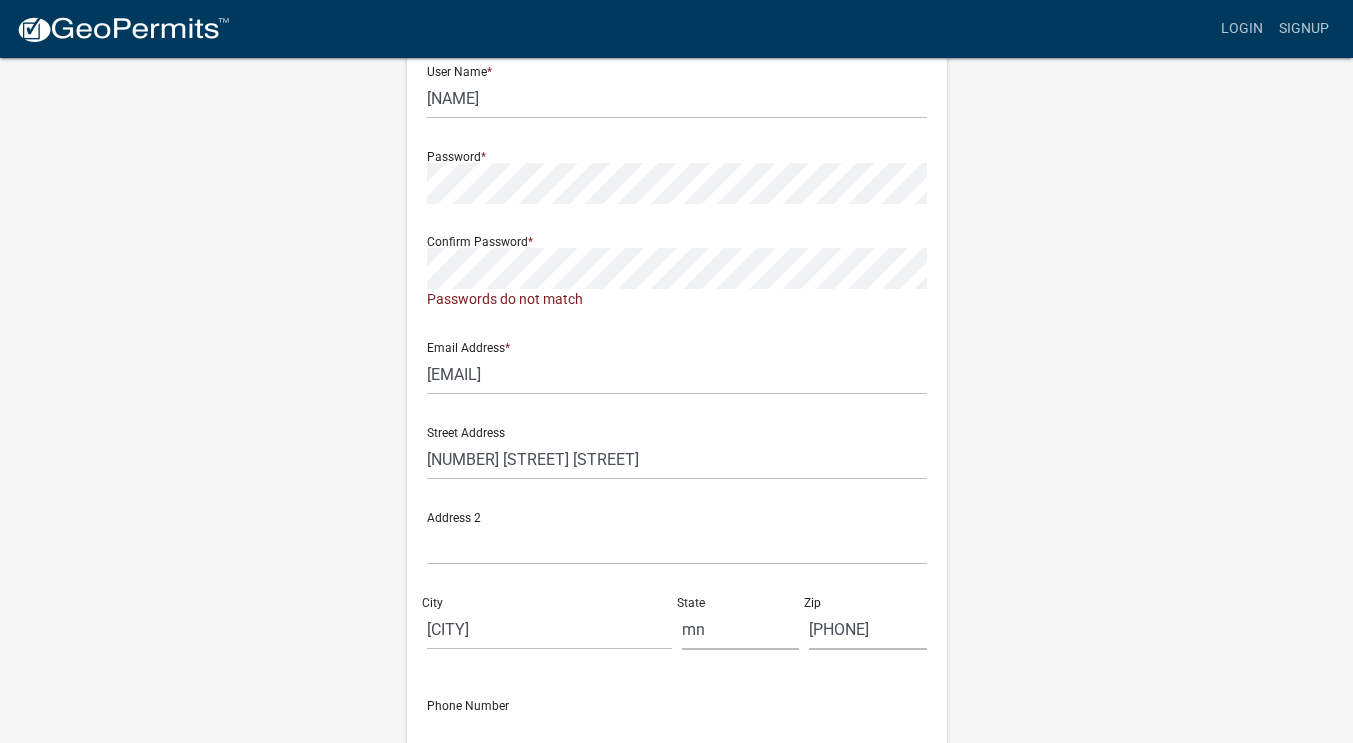 click on "Phone Number" 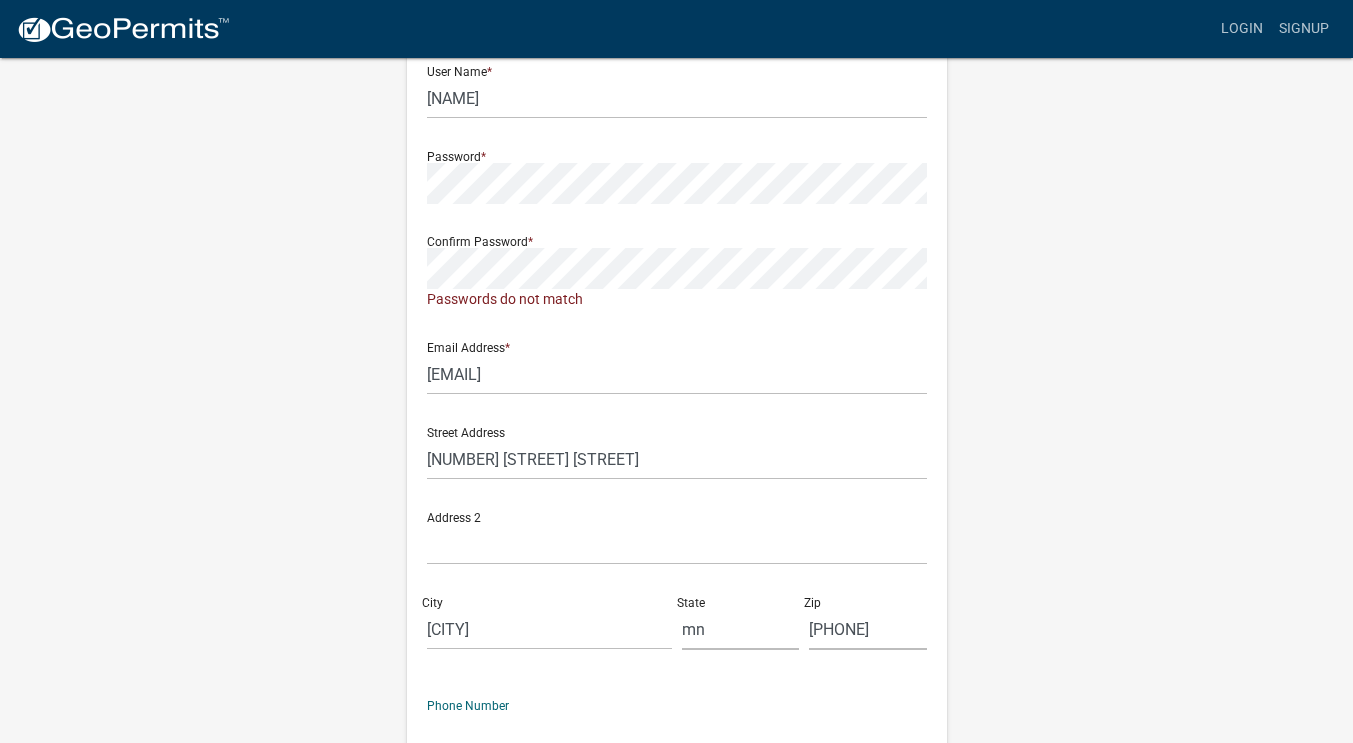 click 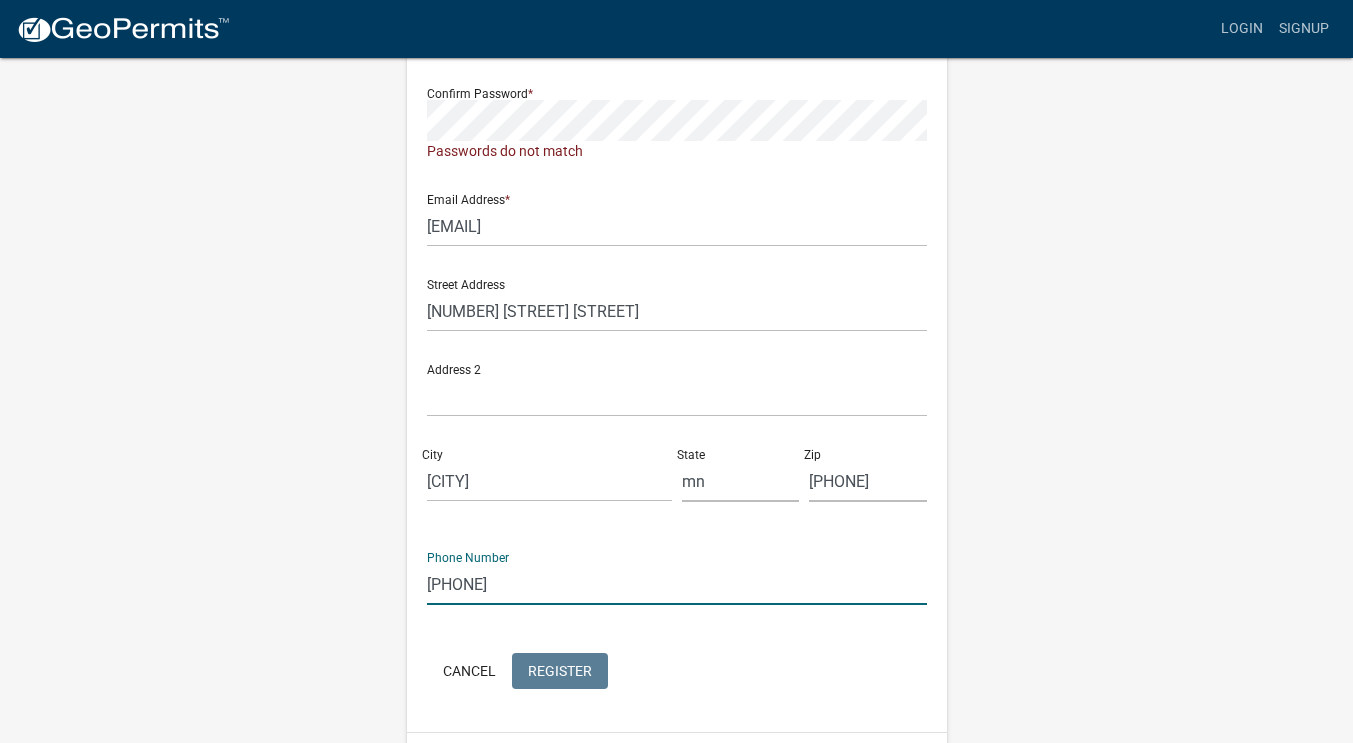 scroll, scrollTop: 404, scrollLeft: 0, axis: vertical 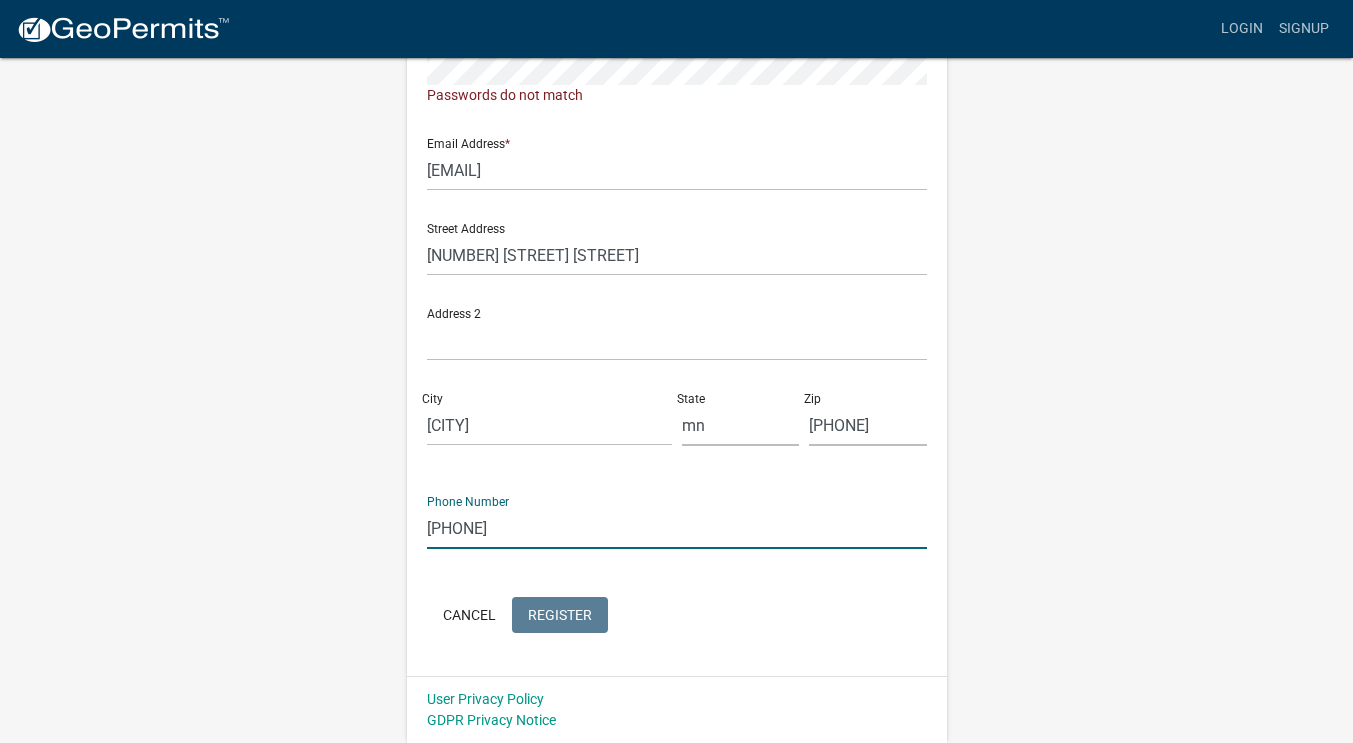 type on "[PHONE]" 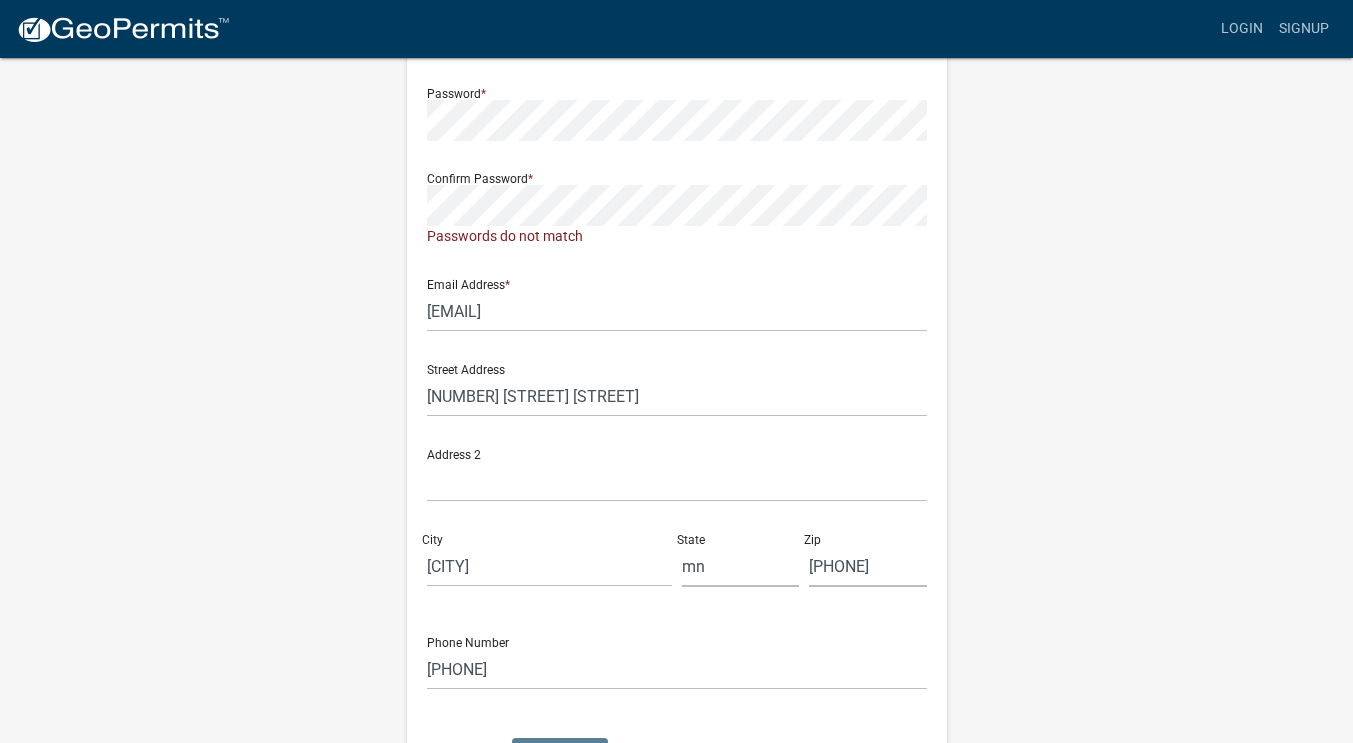 scroll, scrollTop: 4, scrollLeft: 0, axis: vertical 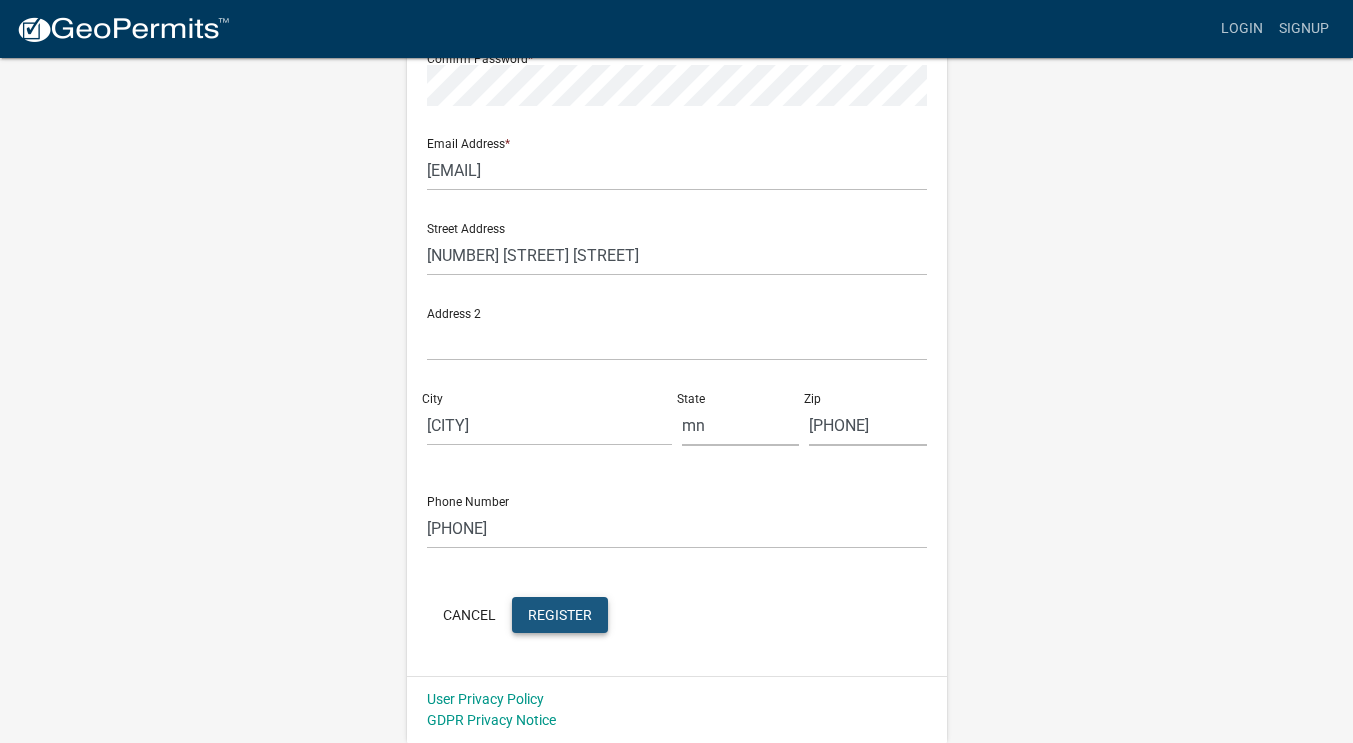 click on "Register" 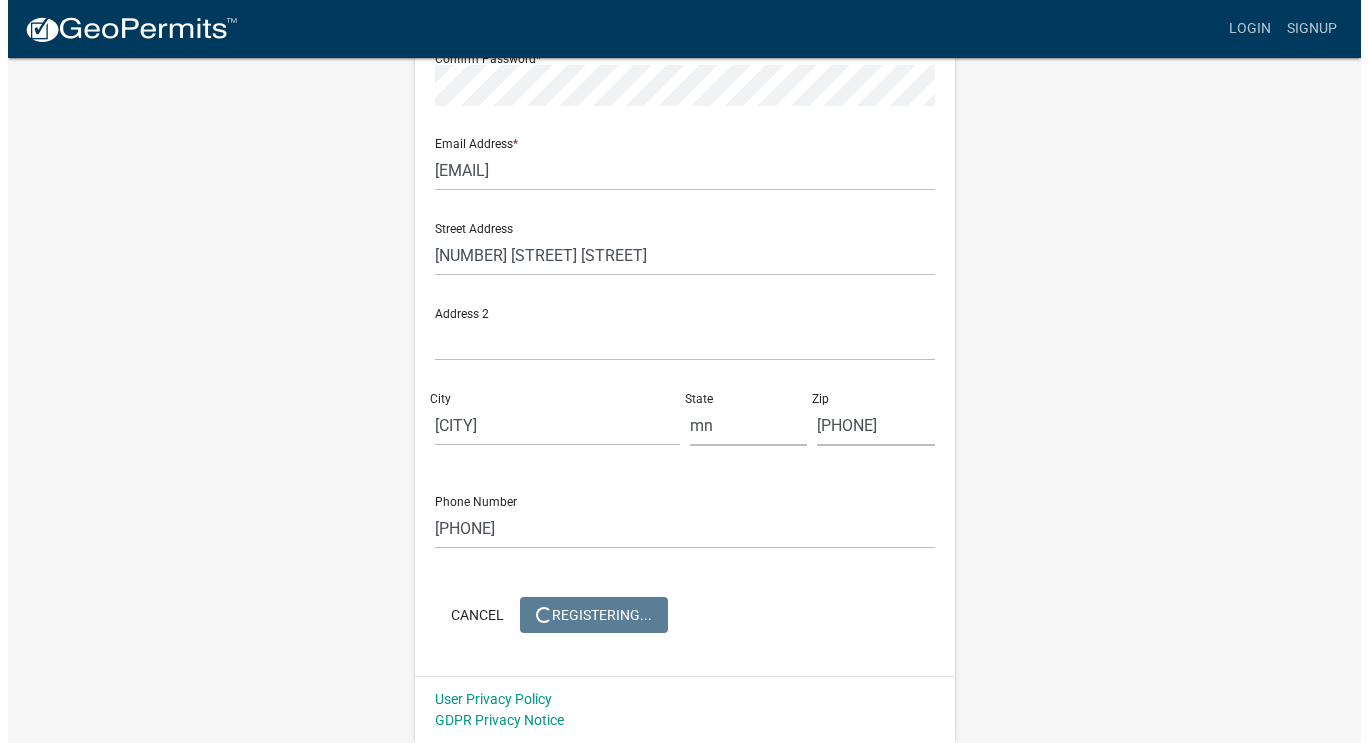 scroll, scrollTop: 0, scrollLeft: 0, axis: both 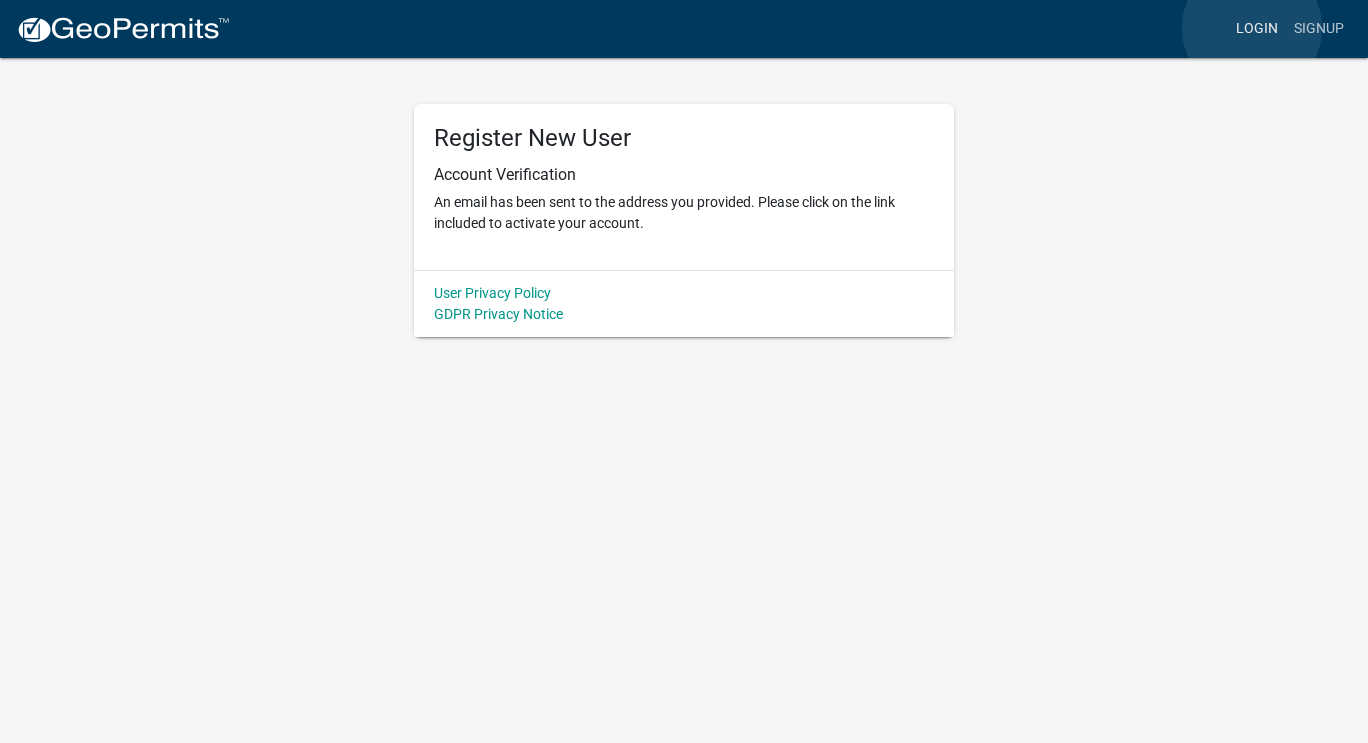 click on "Login" at bounding box center (1257, 29) 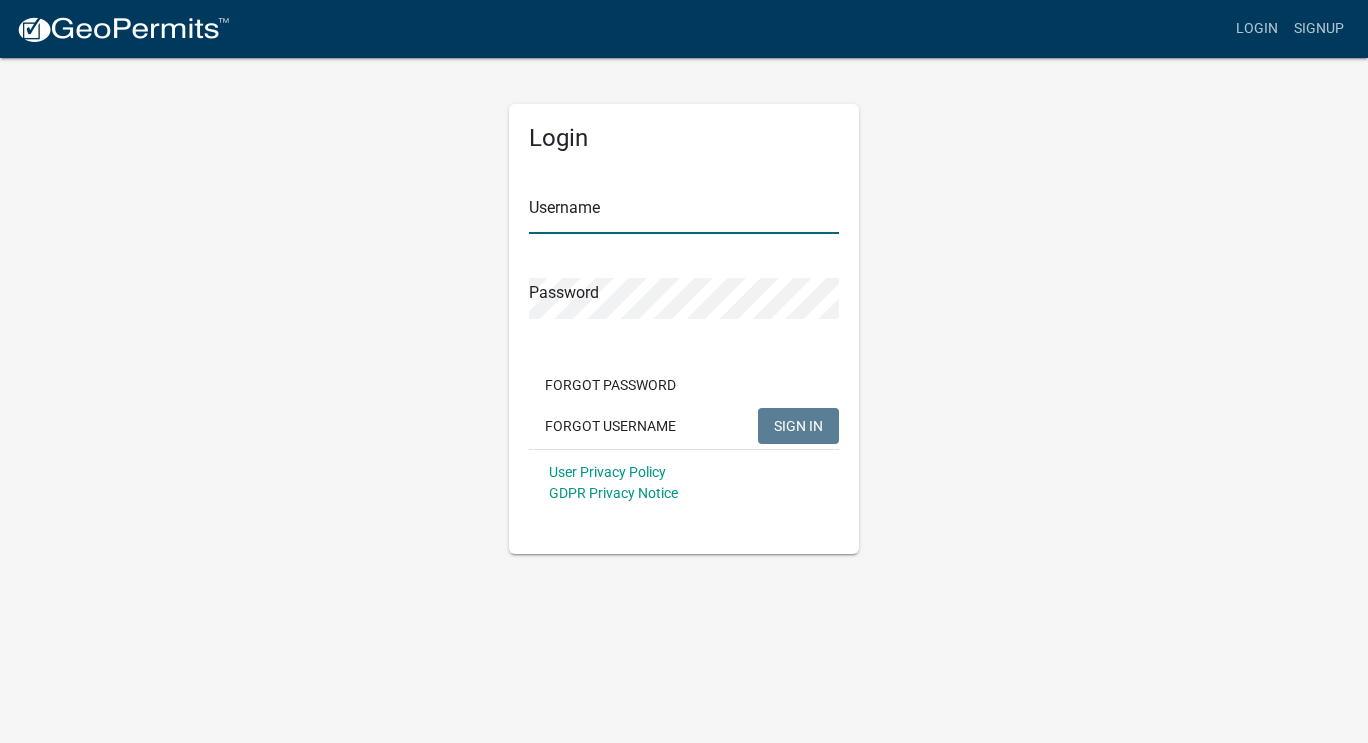 click on "Username" at bounding box center (684, 213) 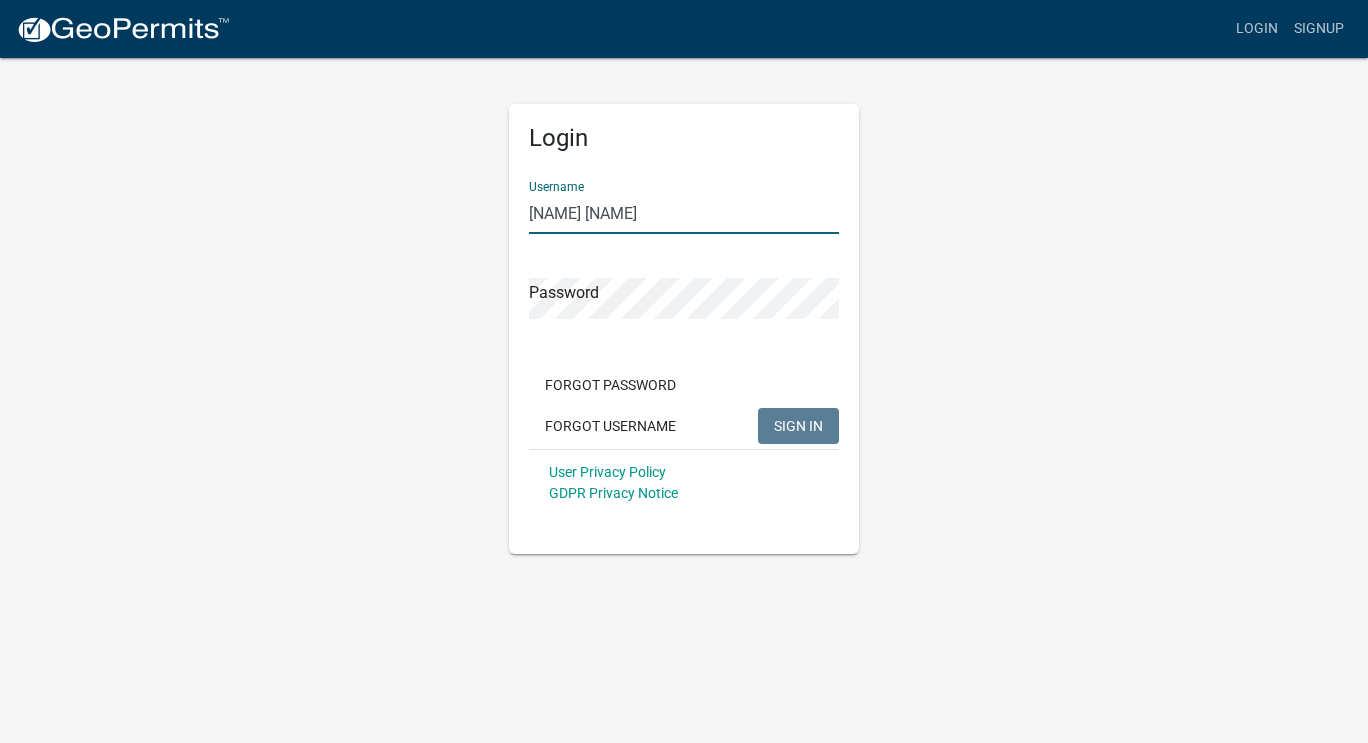 type on "[NAME] [NAME]" 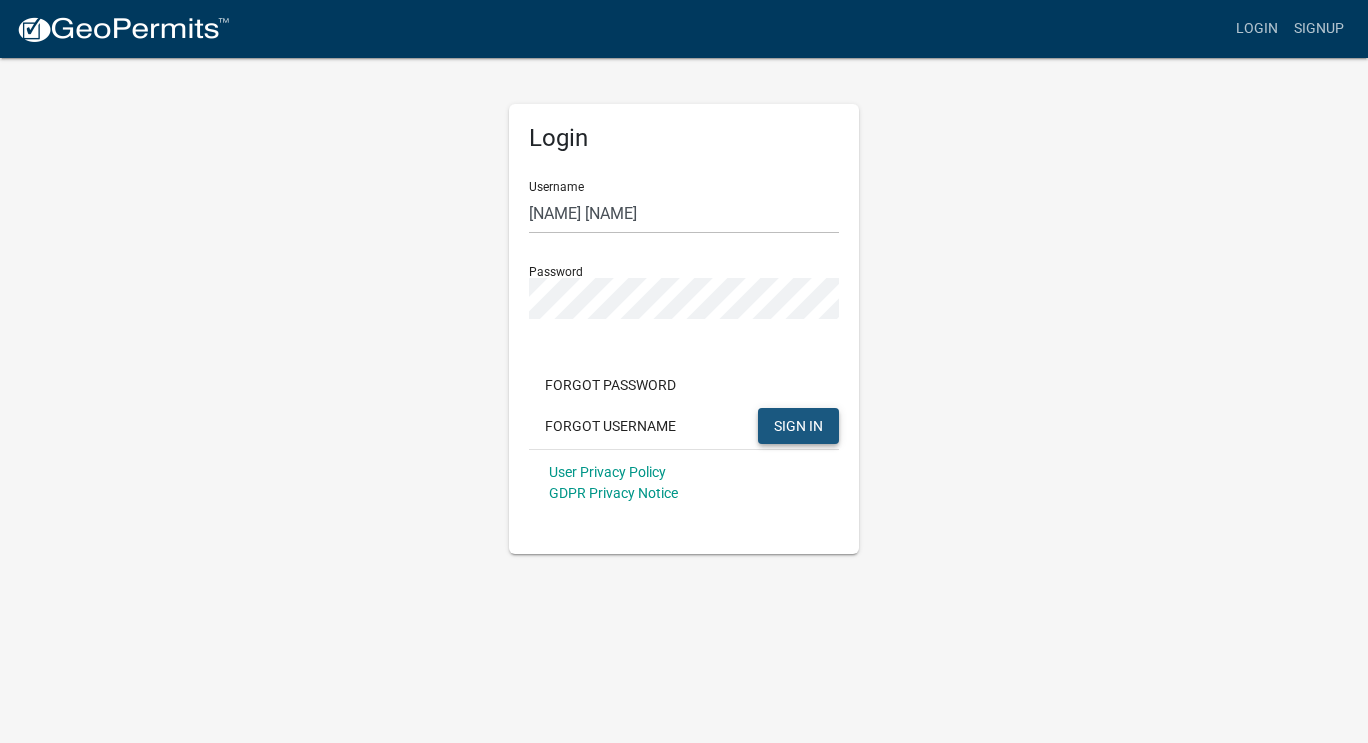 click on "SIGN IN" 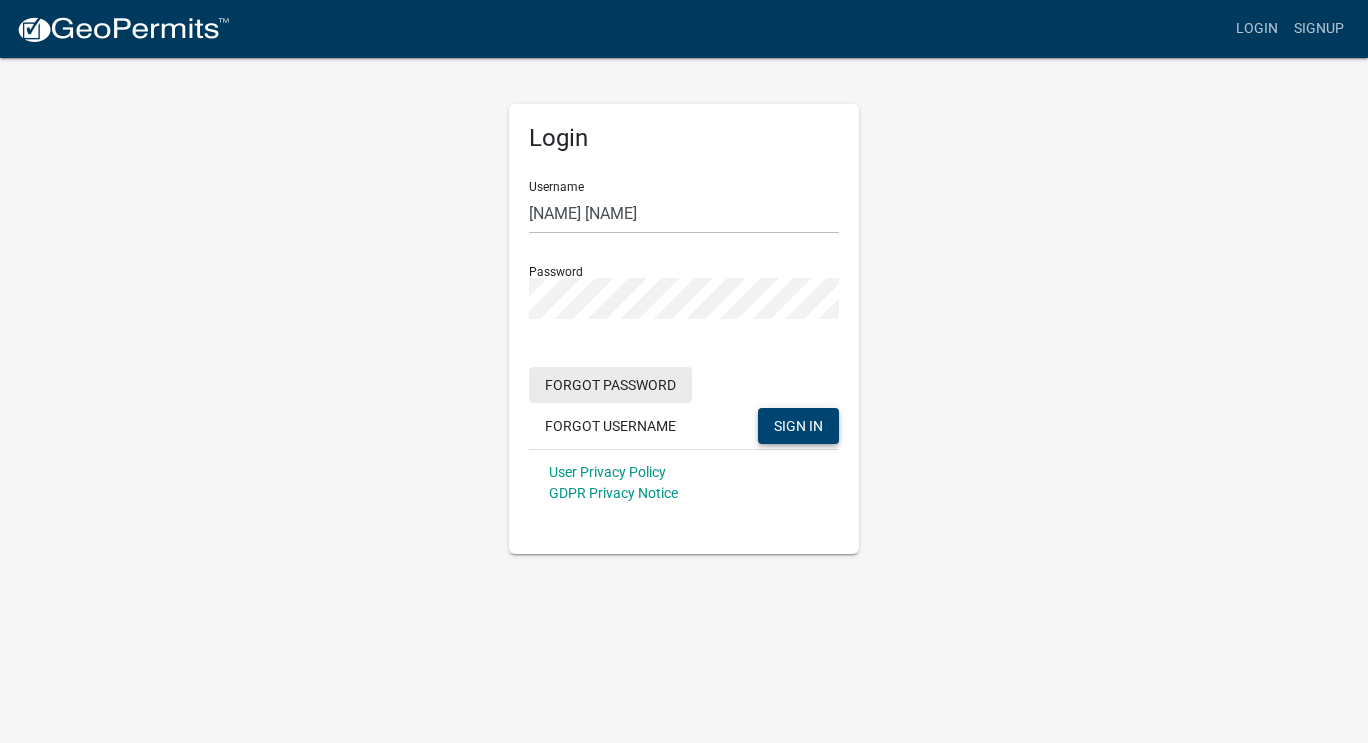 click on "Forgot Password" 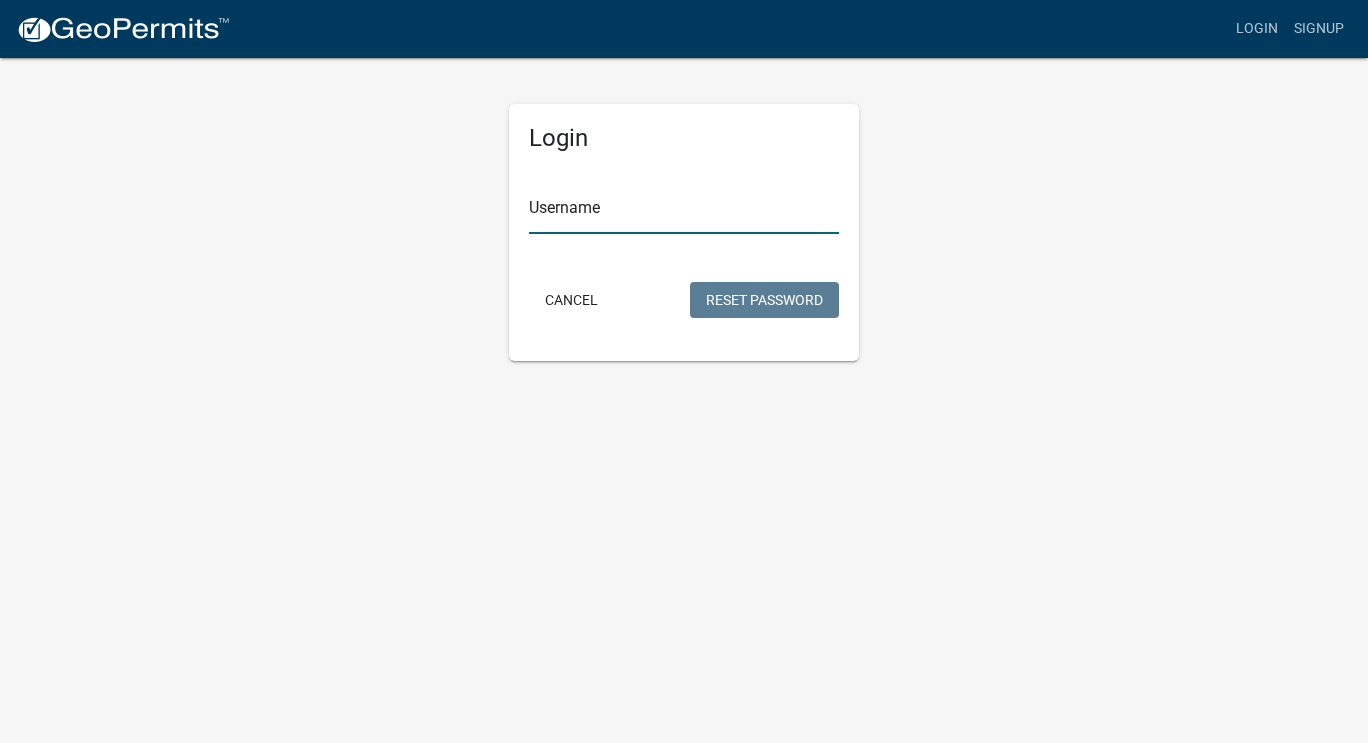 click on "Username" at bounding box center [684, 213] 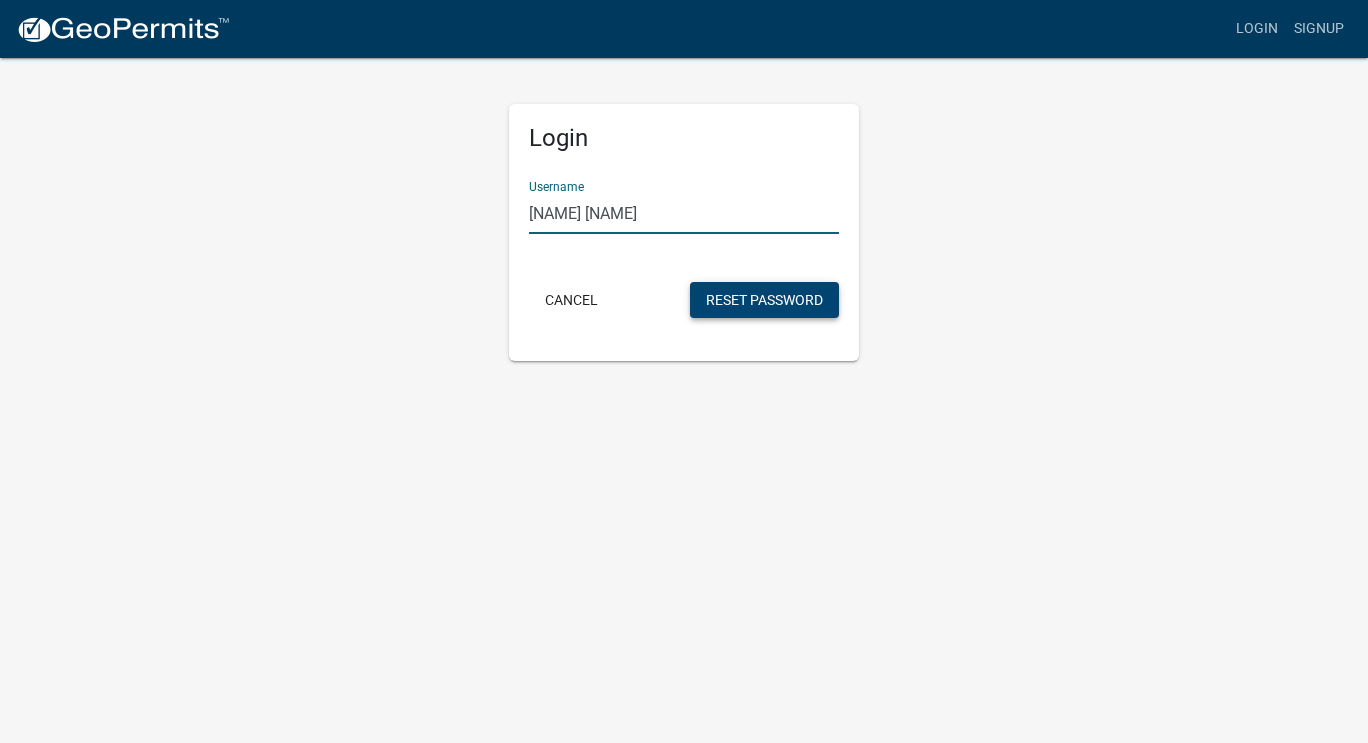 type on "[NAME] [NAME]" 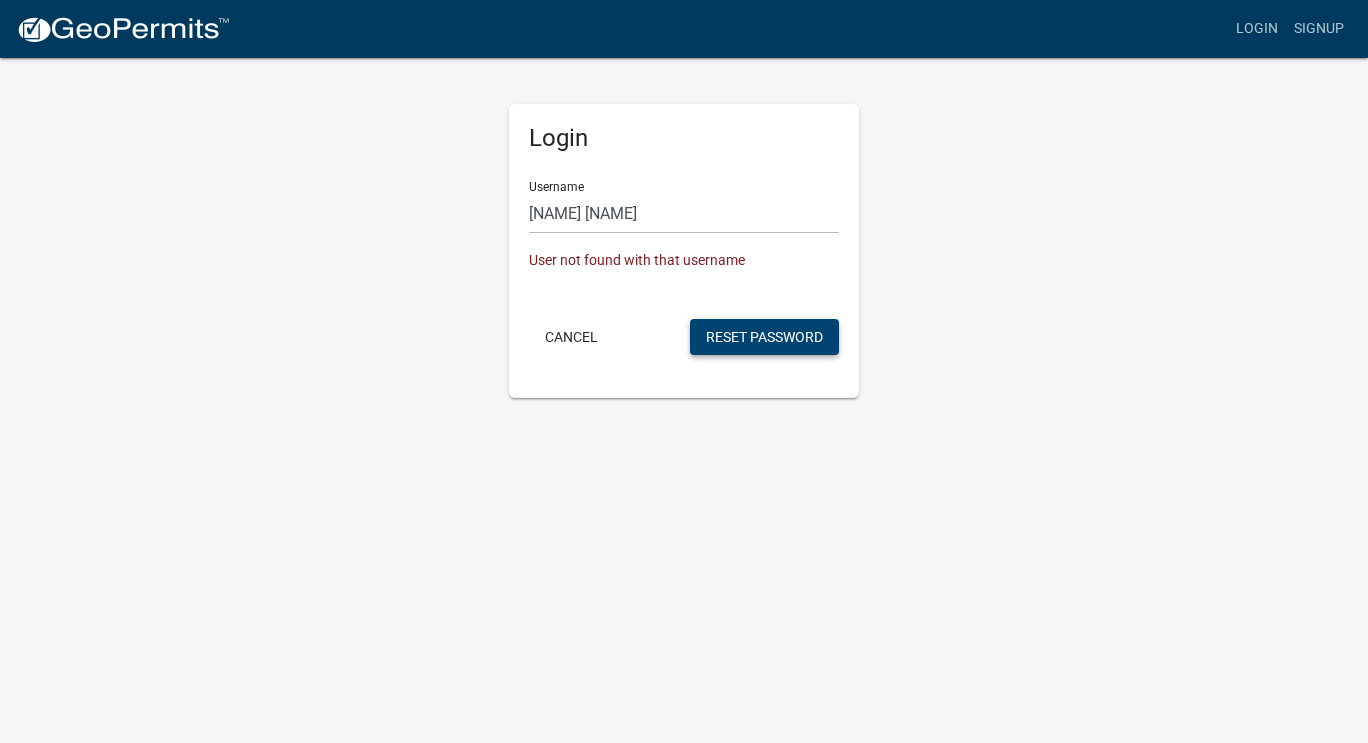 click on "Reset Password" 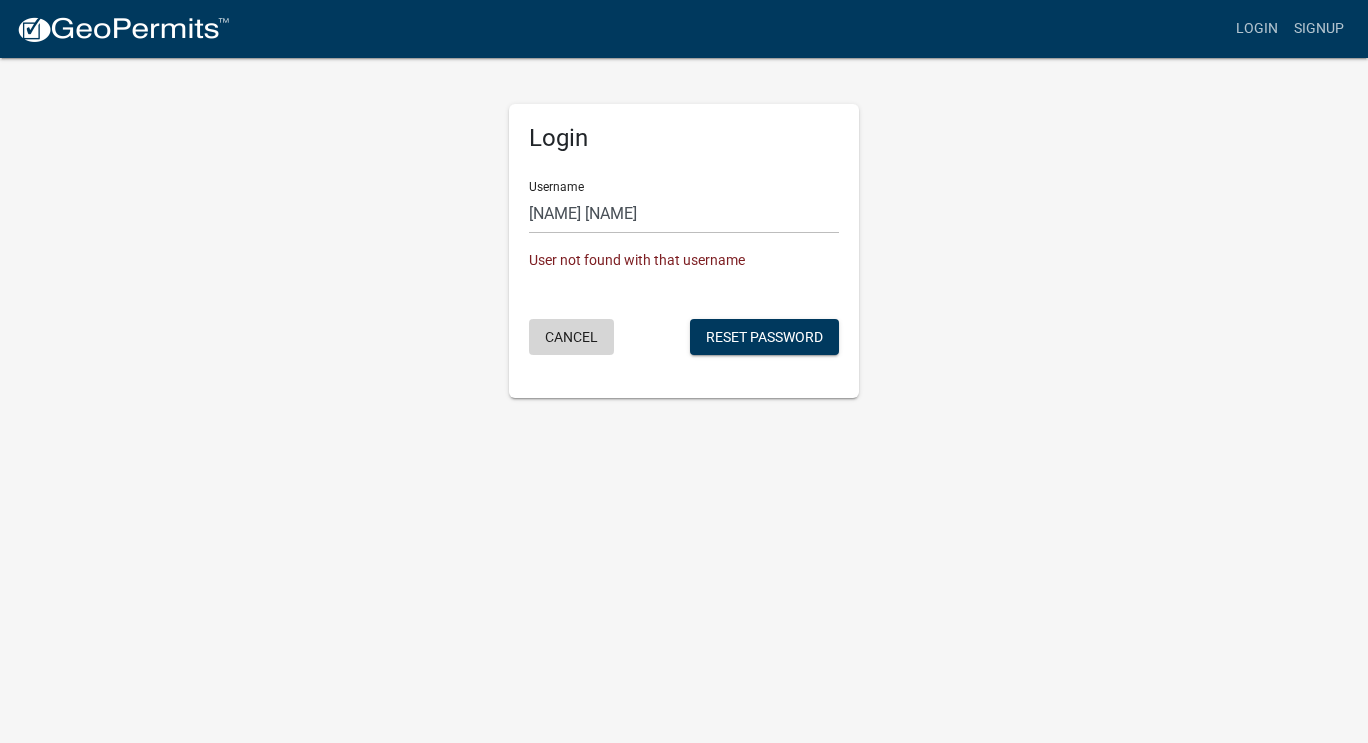 click on "Cancel" 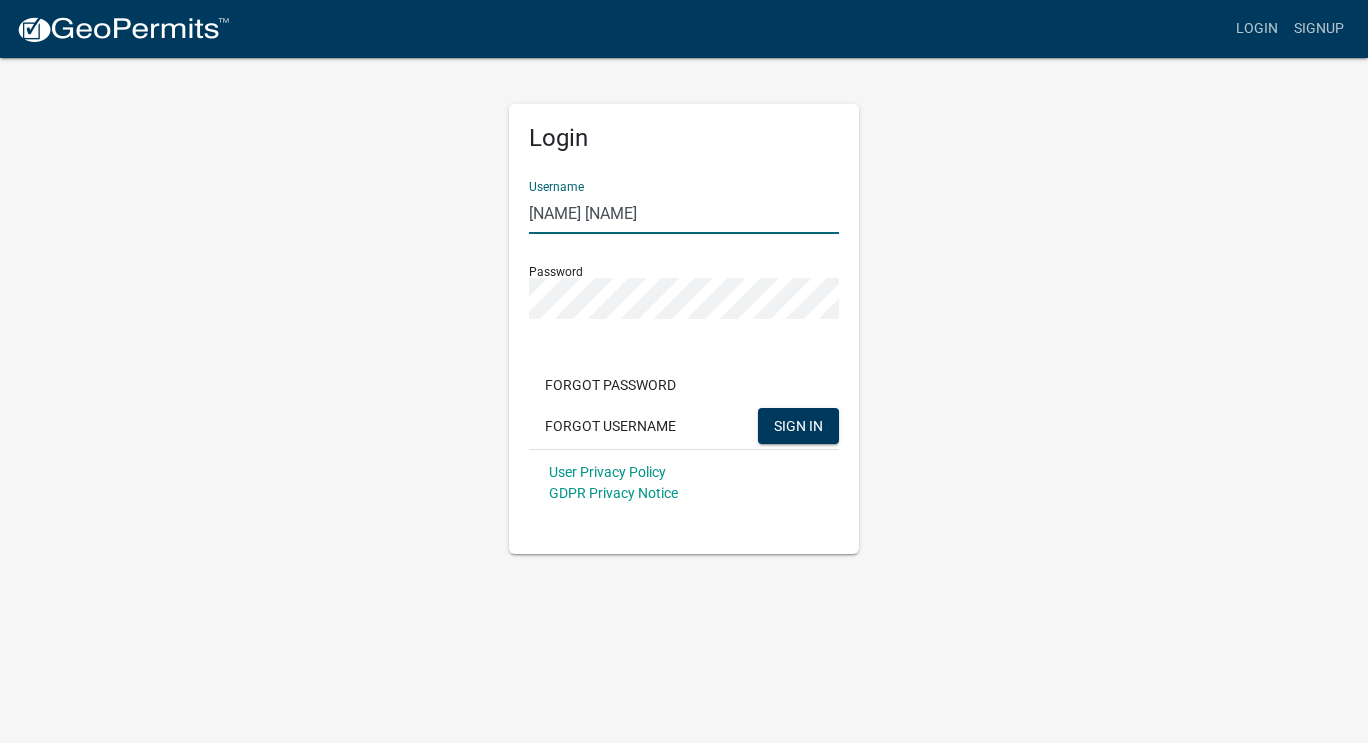 click on "[NAME] [NAME]" at bounding box center [684, 213] 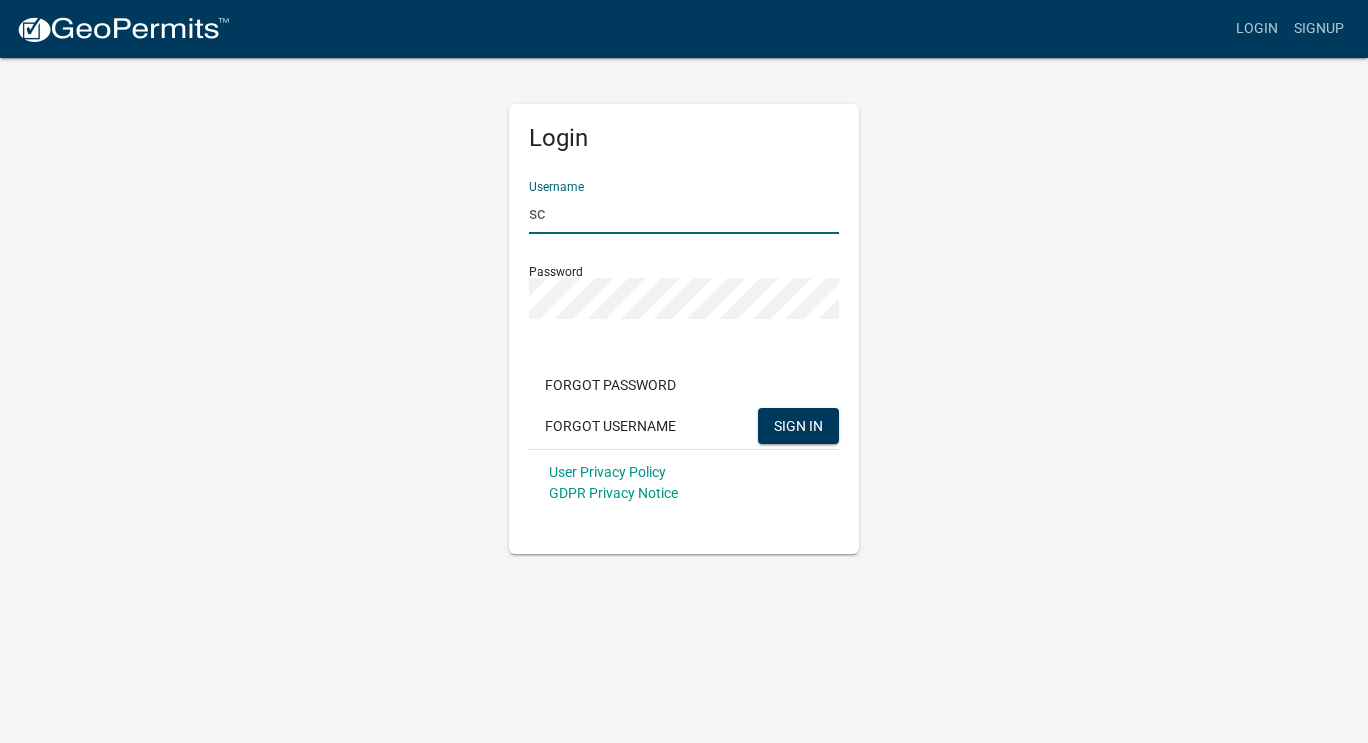 type on "s" 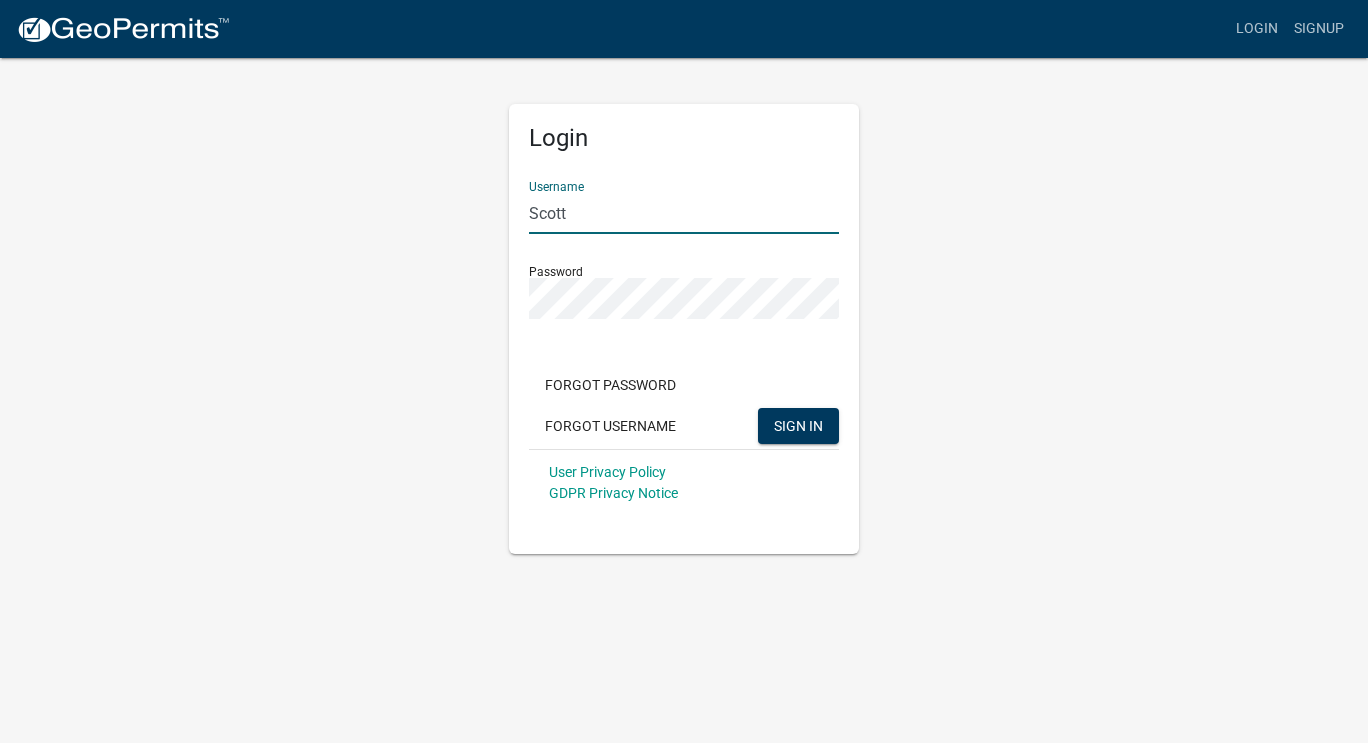 click on "Scott" at bounding box center [684, 213] 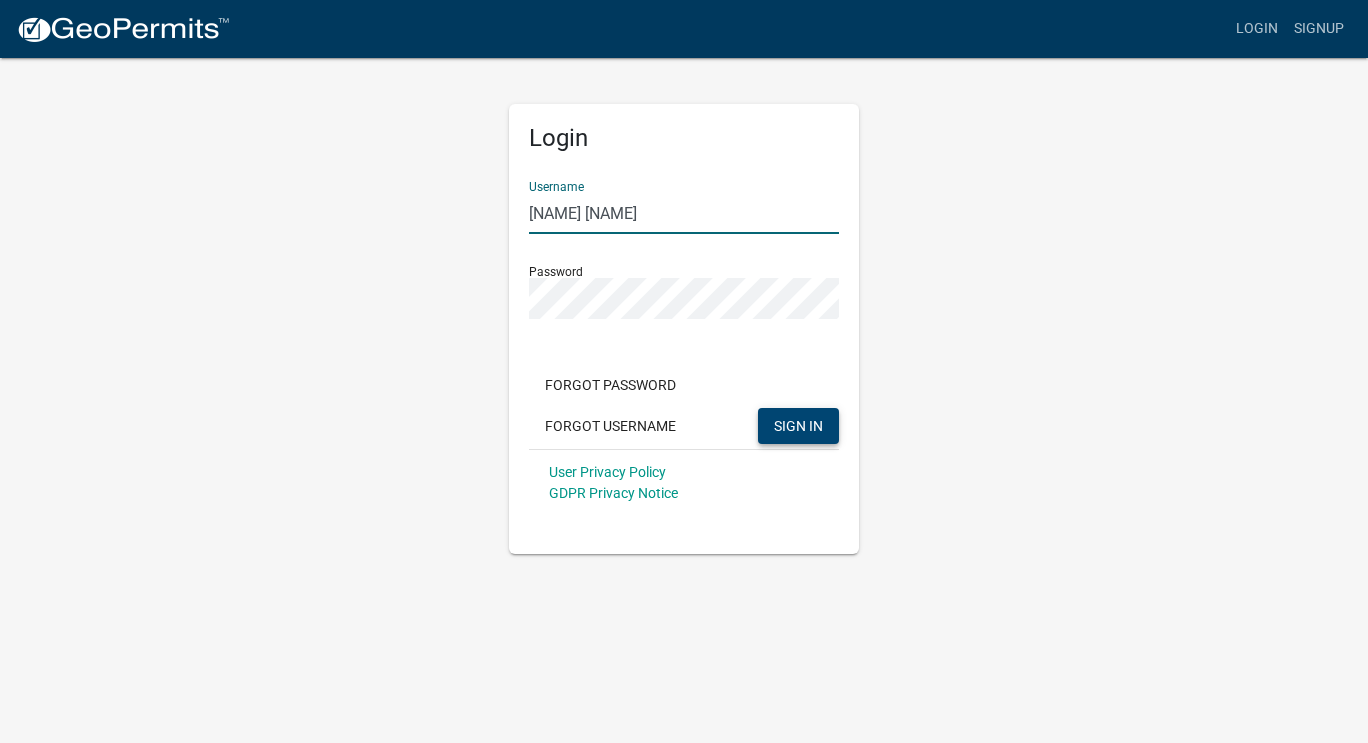 type on "[NAME] [NAME]" 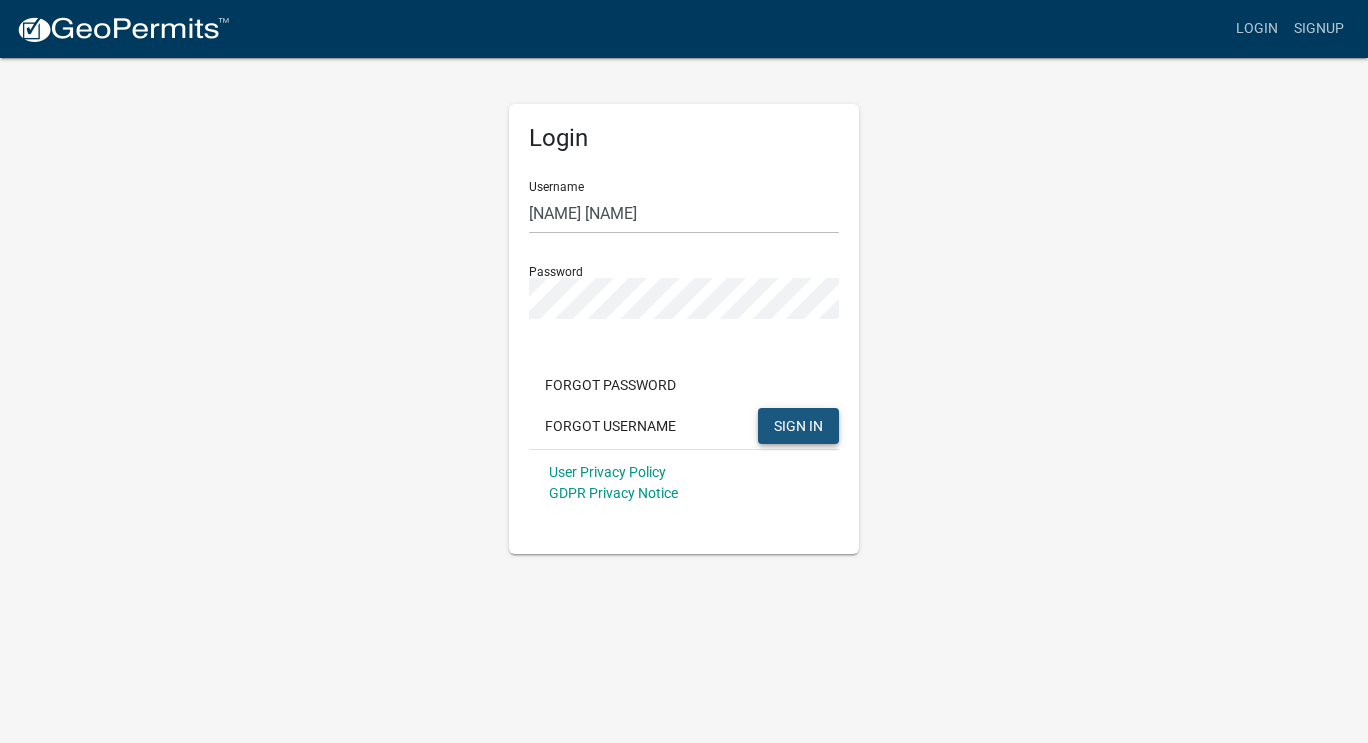 click on "SIGN IN" 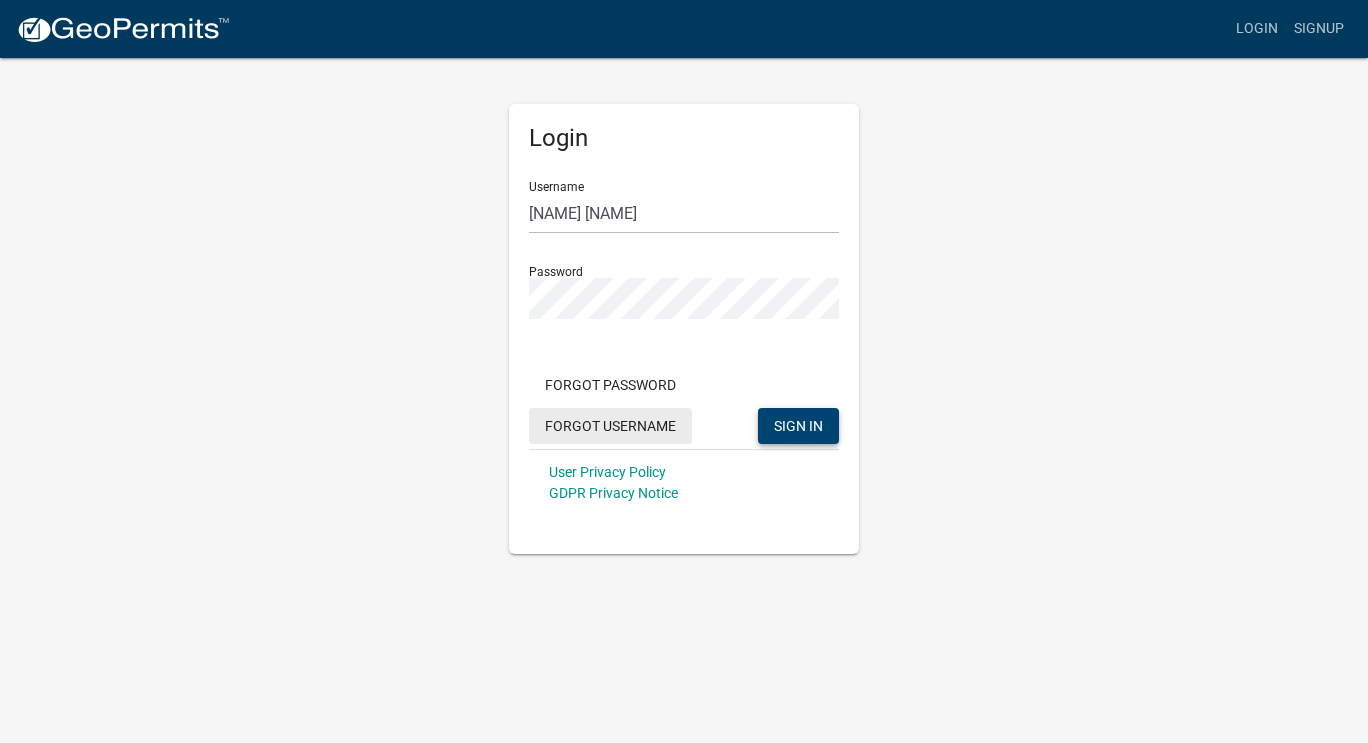 click on "Forgot Username" 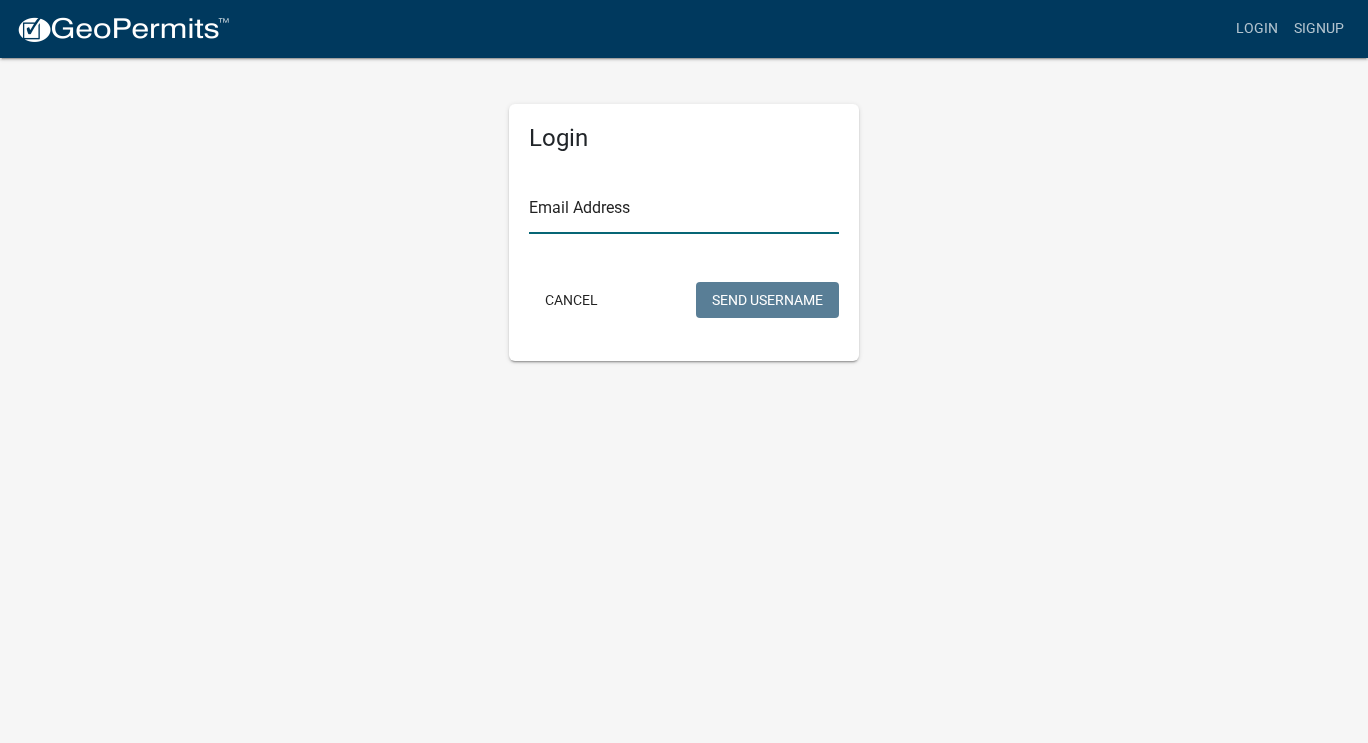 click on "Email Address" at bounding box center (684, 213) 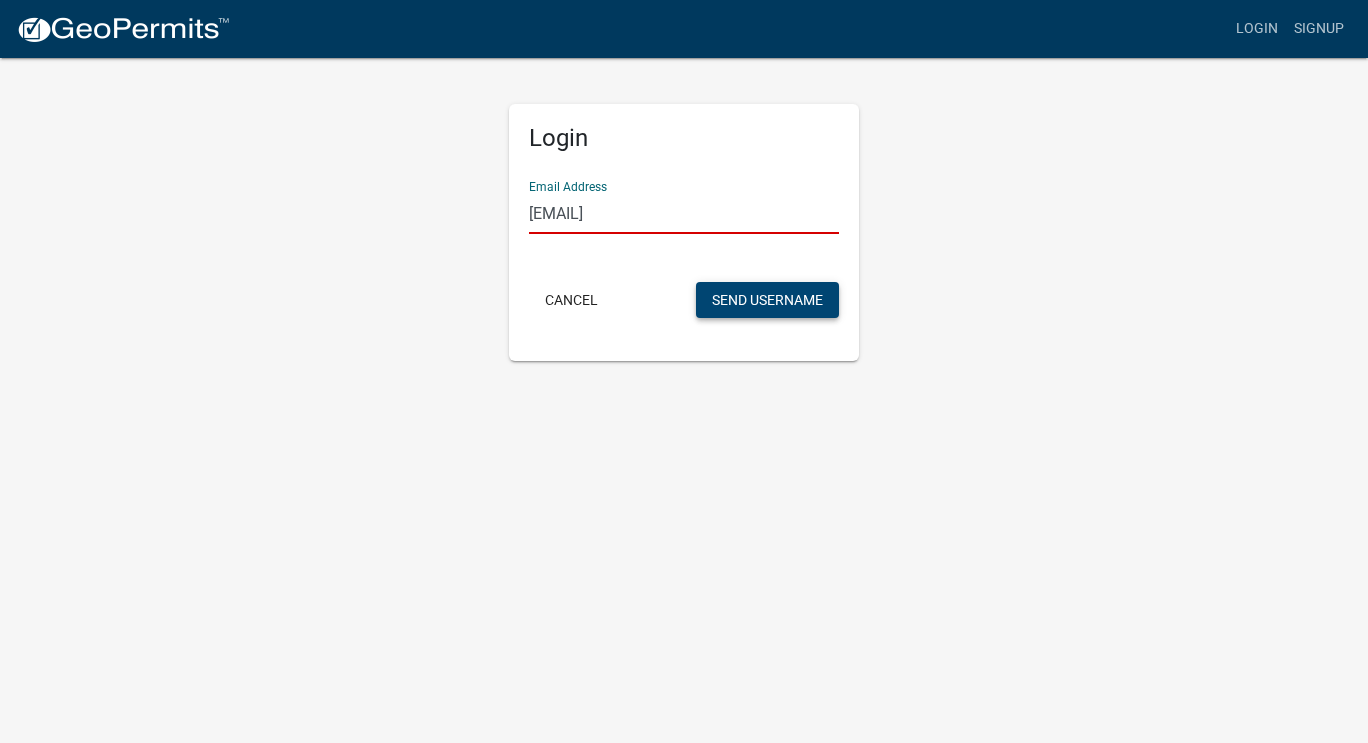 type on "[EMAIL]" 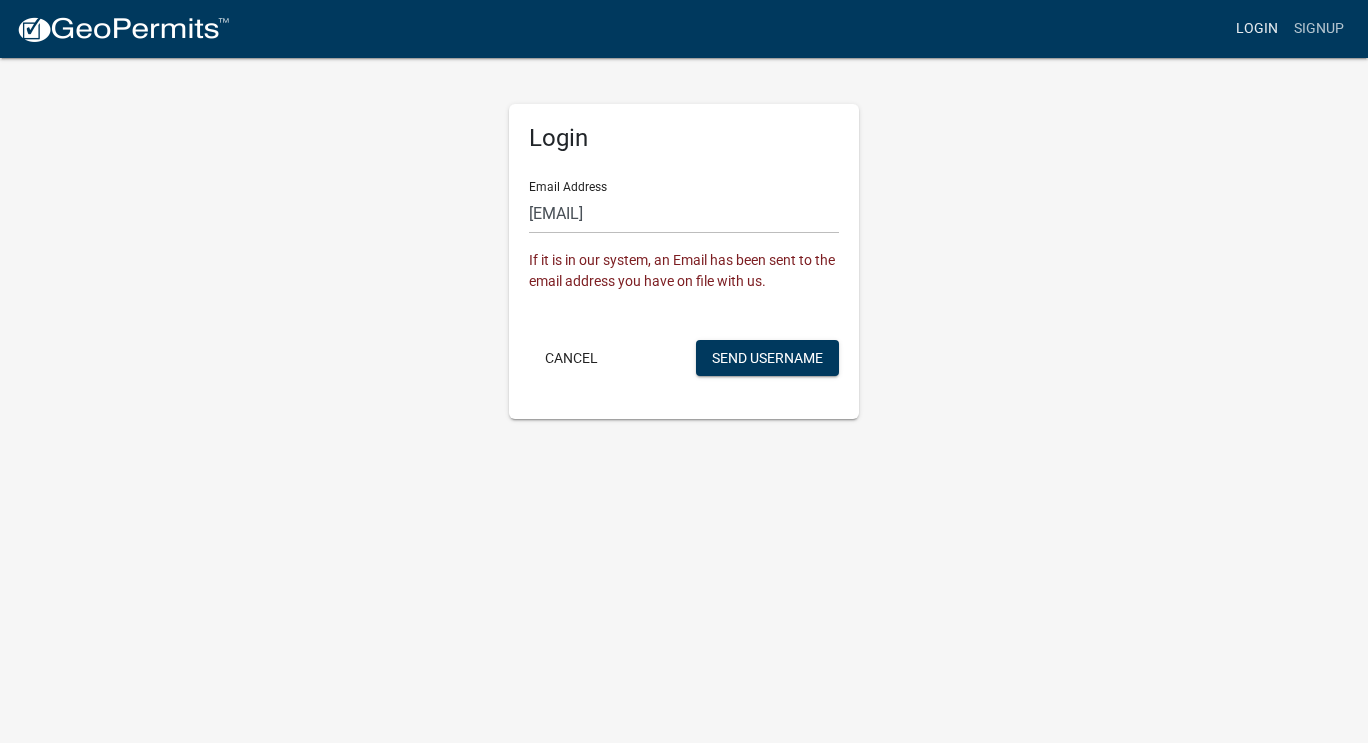click on "Login" at bounding box center (1257, 29) 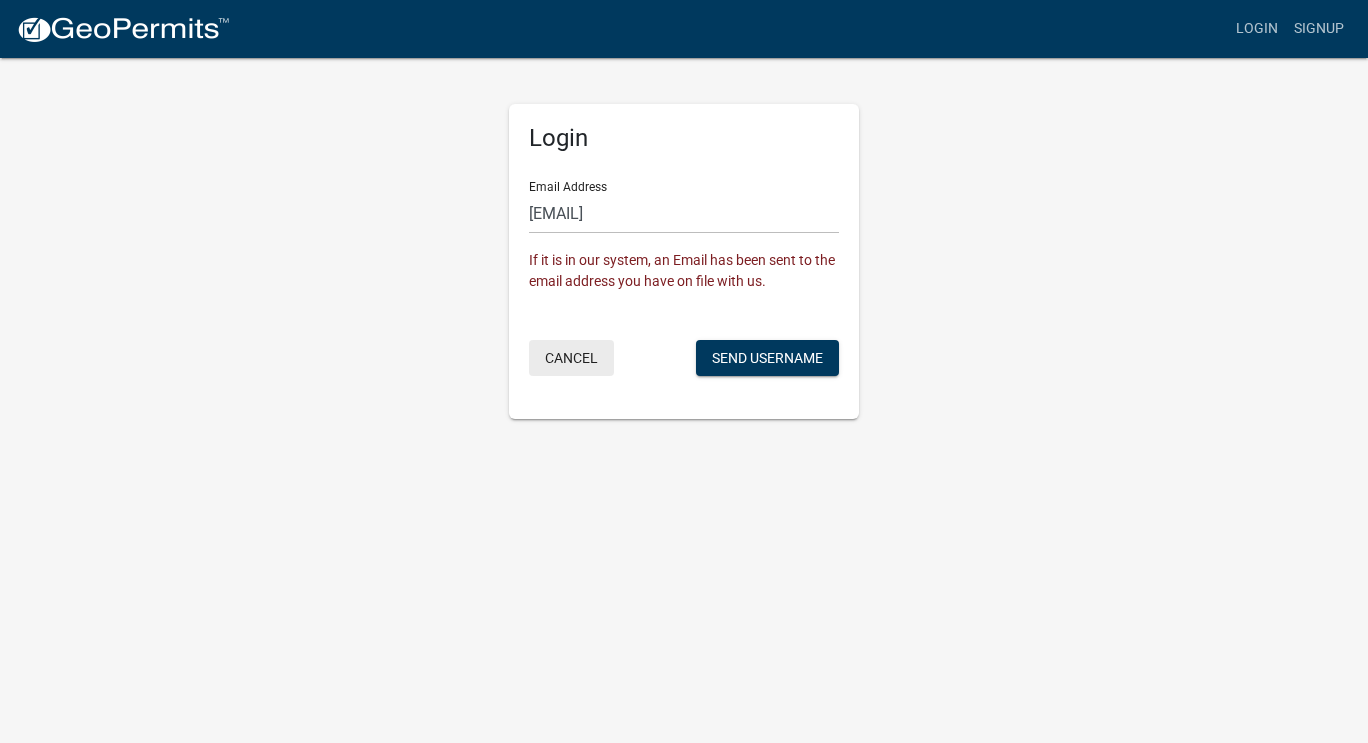 click on "Cancel" 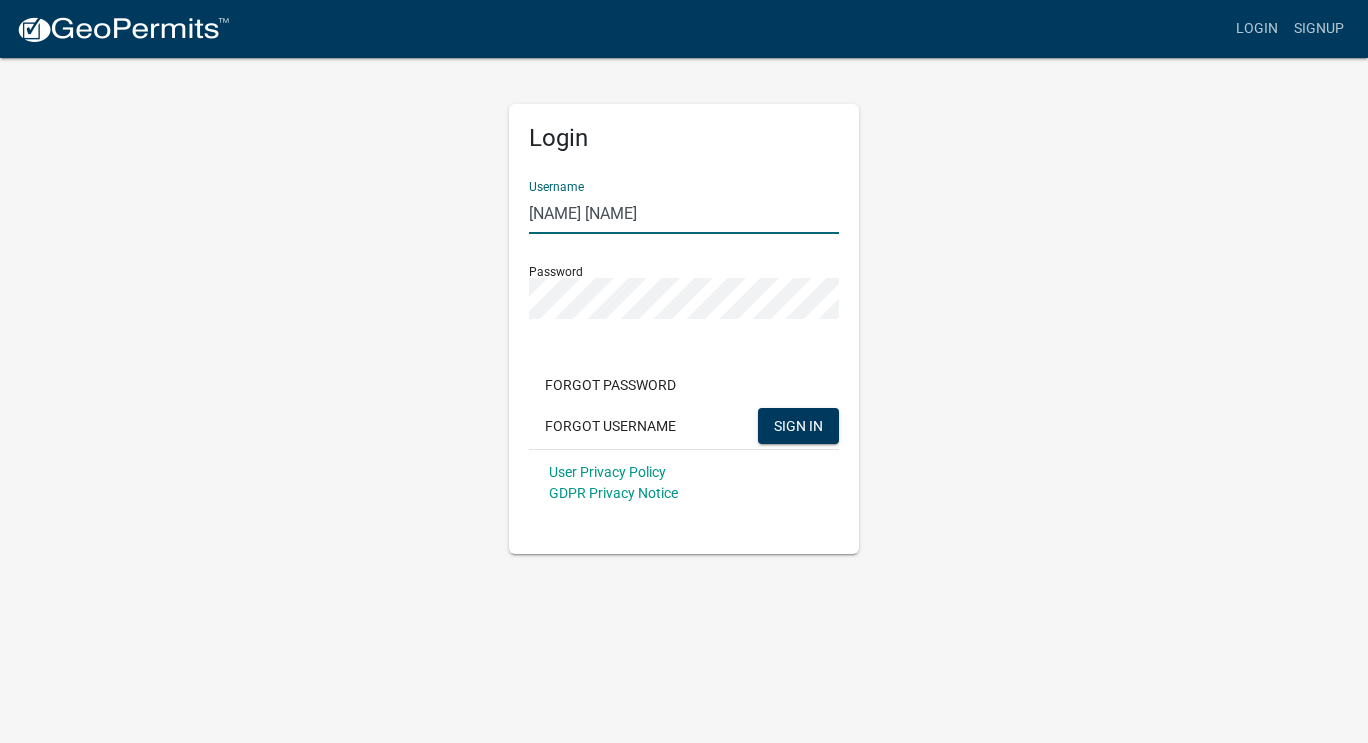 drag, startPoint x: 647, startPoint y: 210, endPoint x: 377, endPoint y: 220, distance: 270.18512 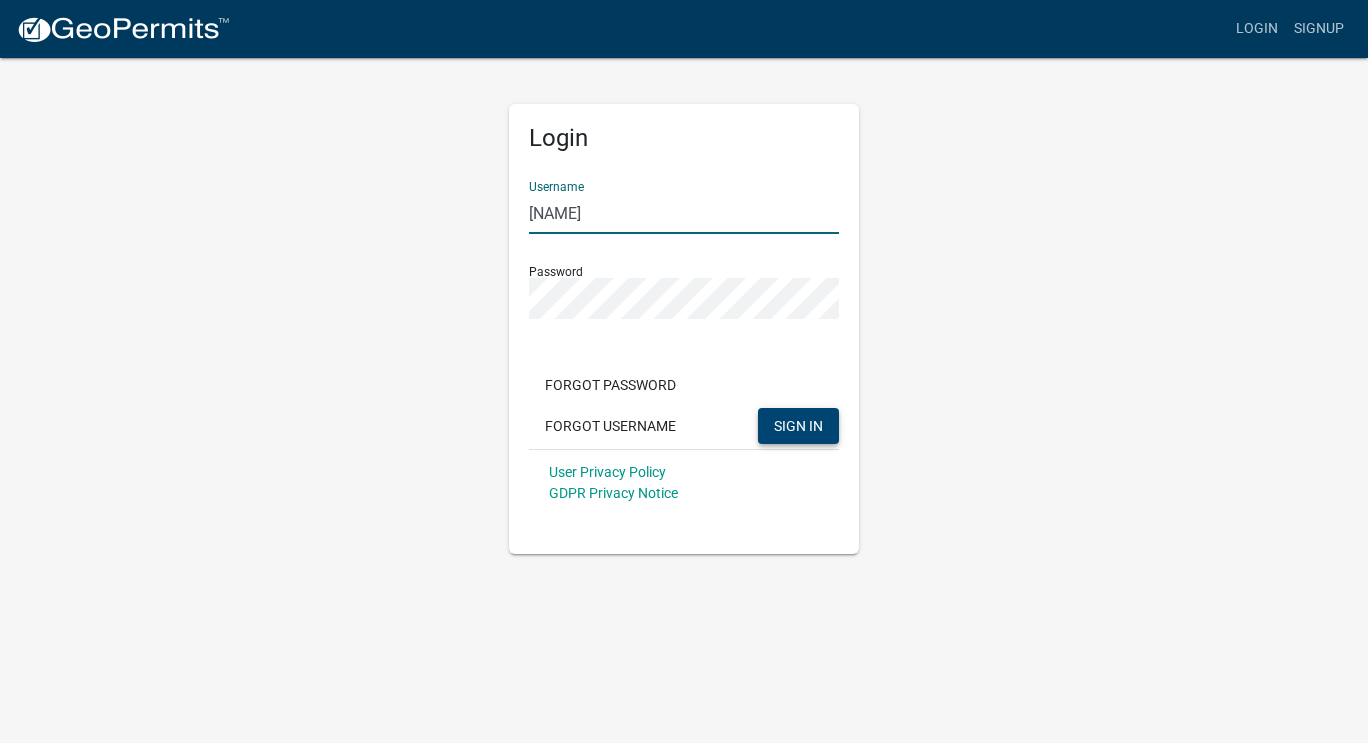 type on "[NAME]" 